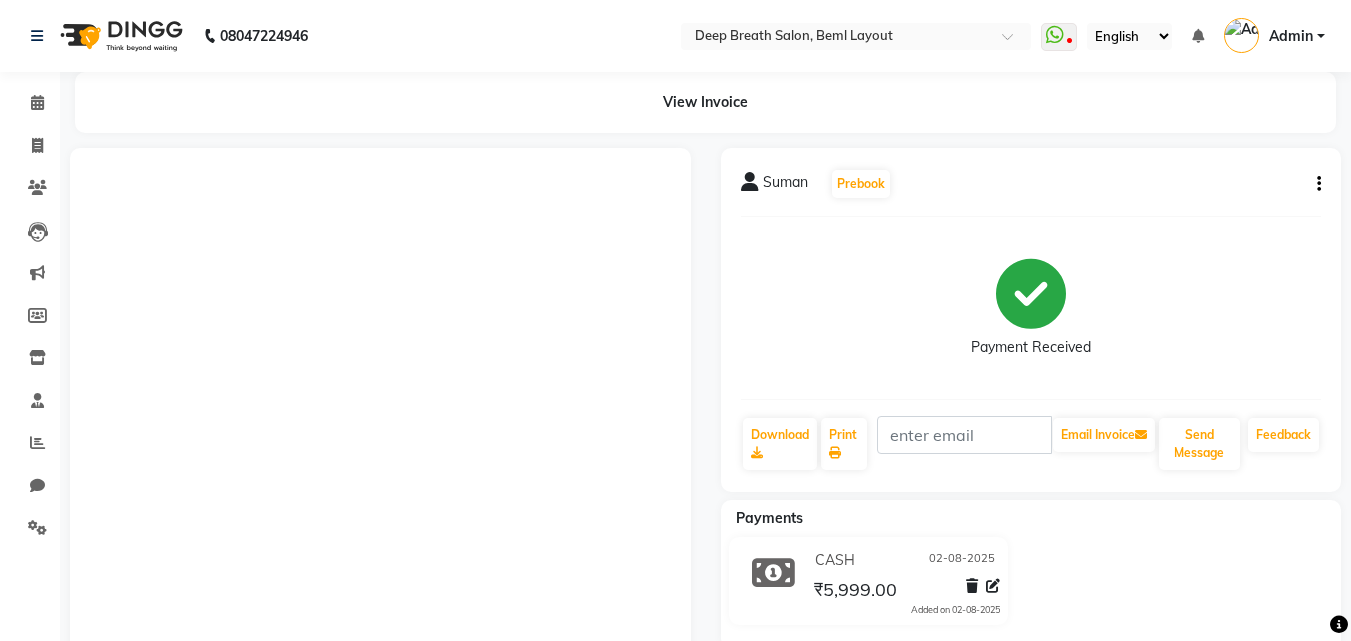 scroll, scrollTop: 0, scrollLeft: 0, axis: both 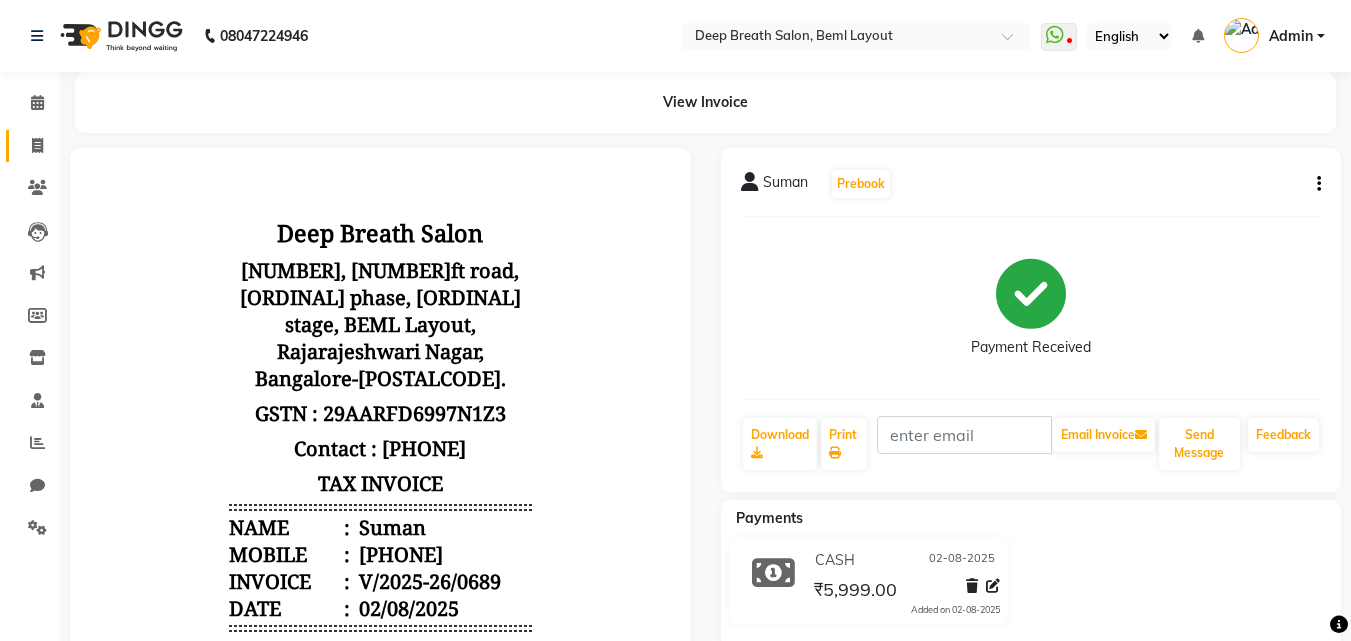 click on "Invoice" 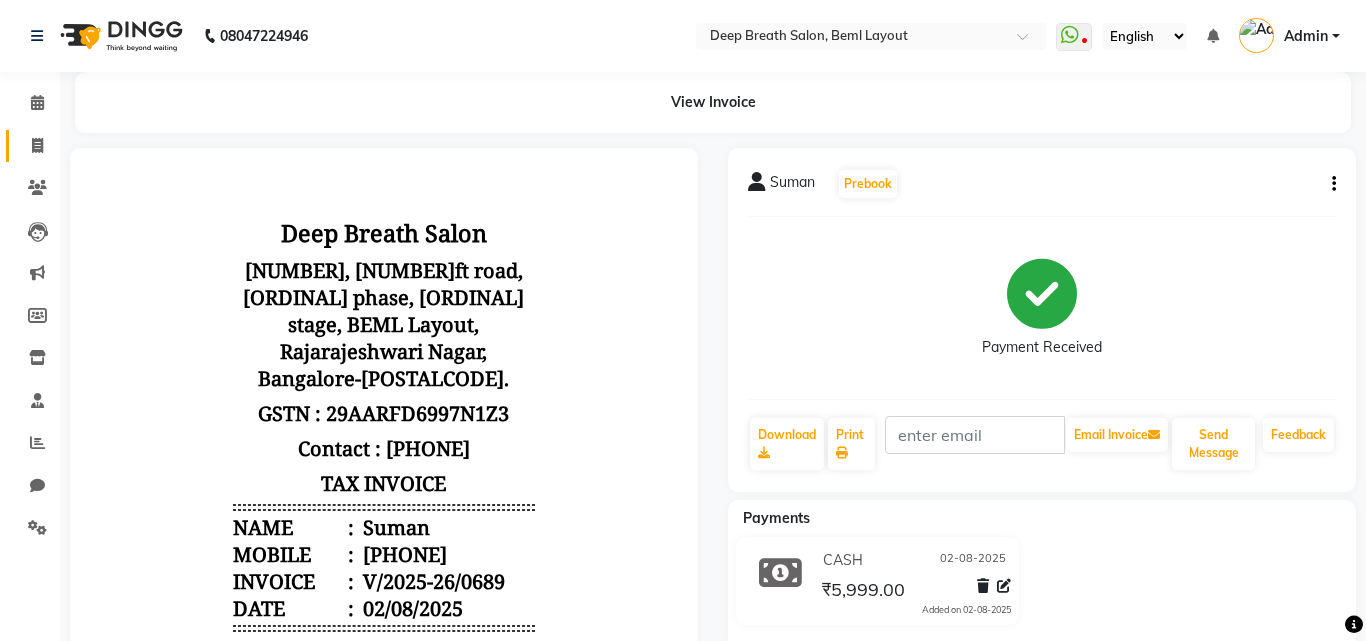 select on "service" 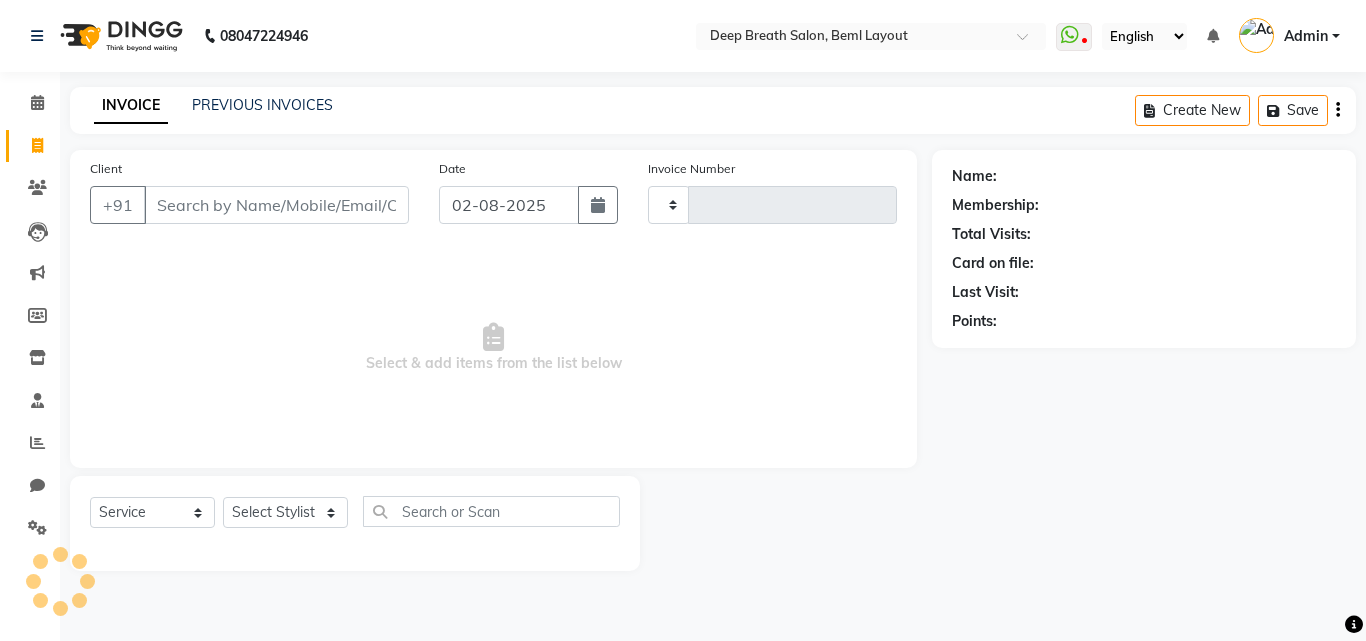 type on "0690" 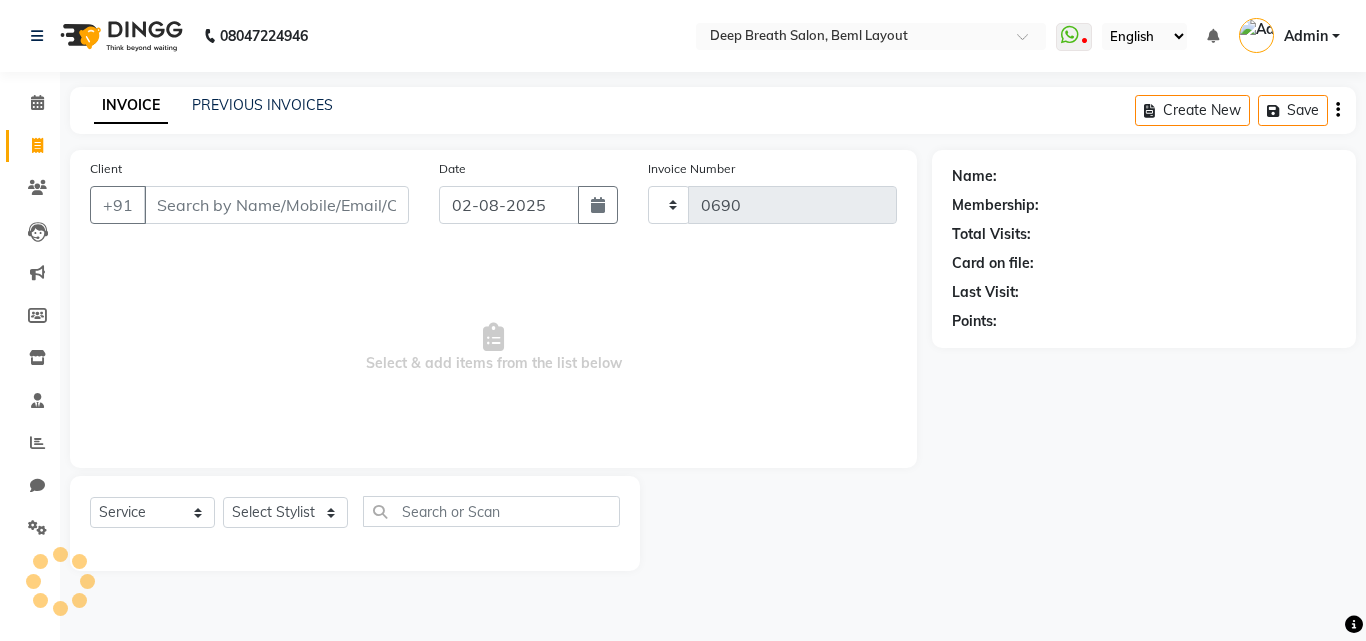 select on "4101" 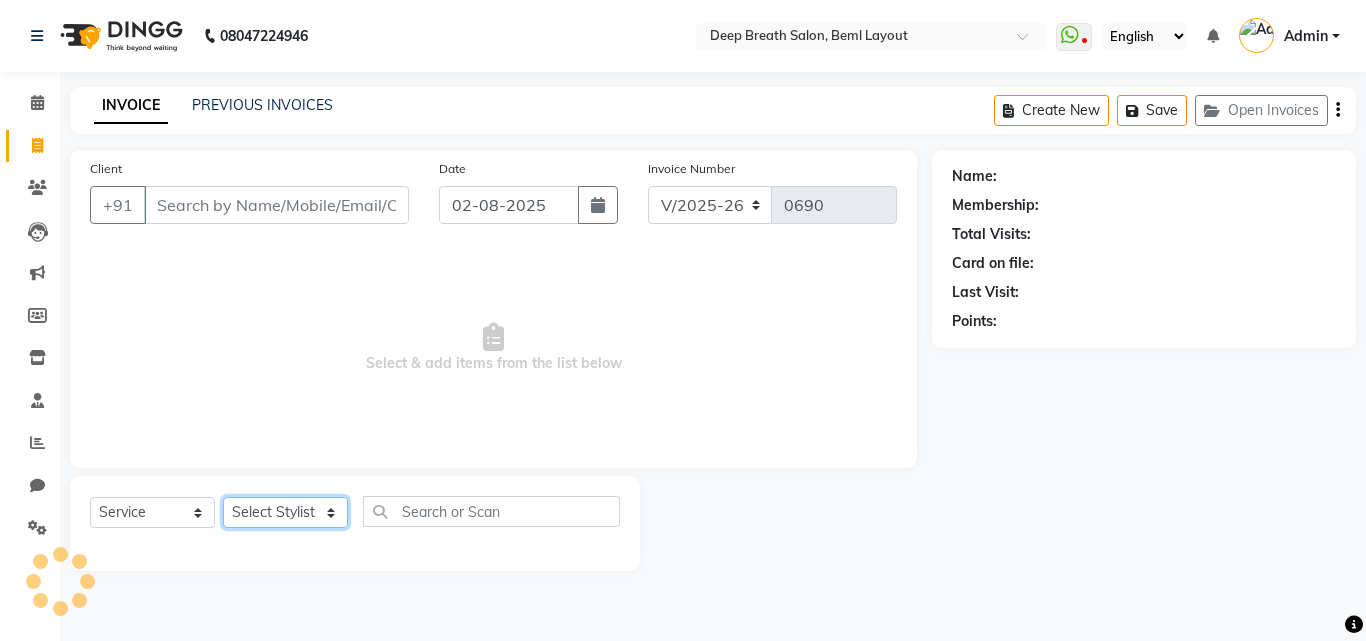 click on "Select Stylist" 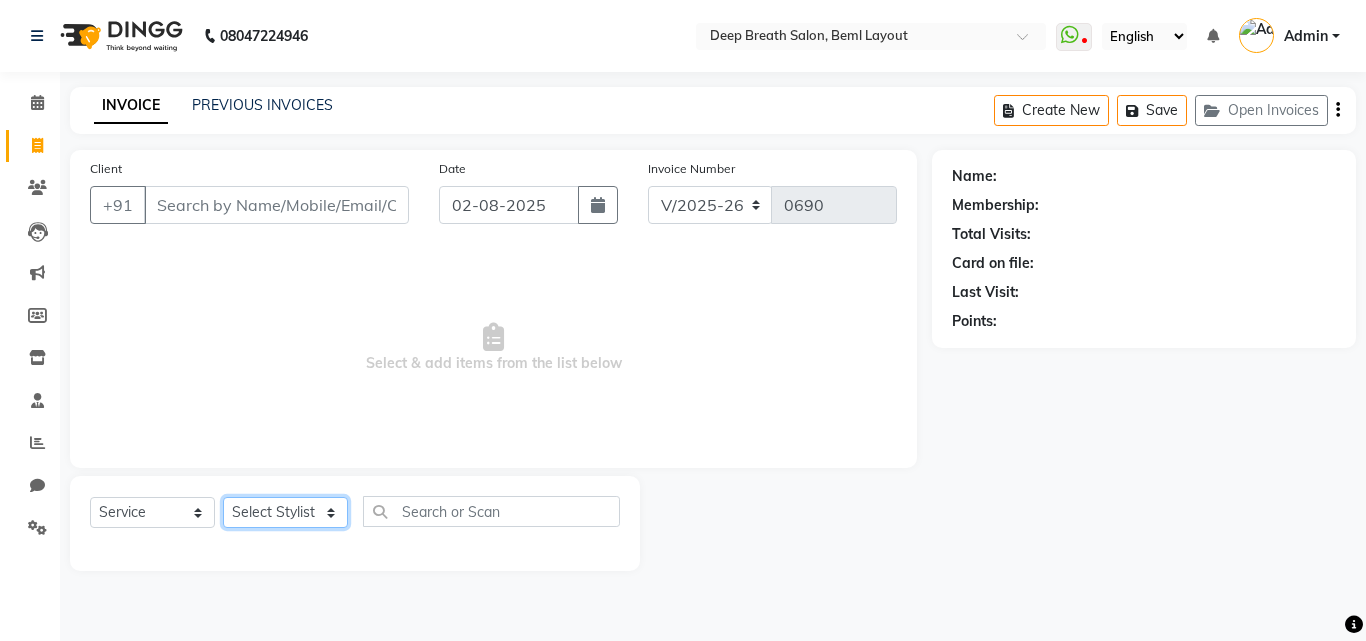click on "Select Stylist" 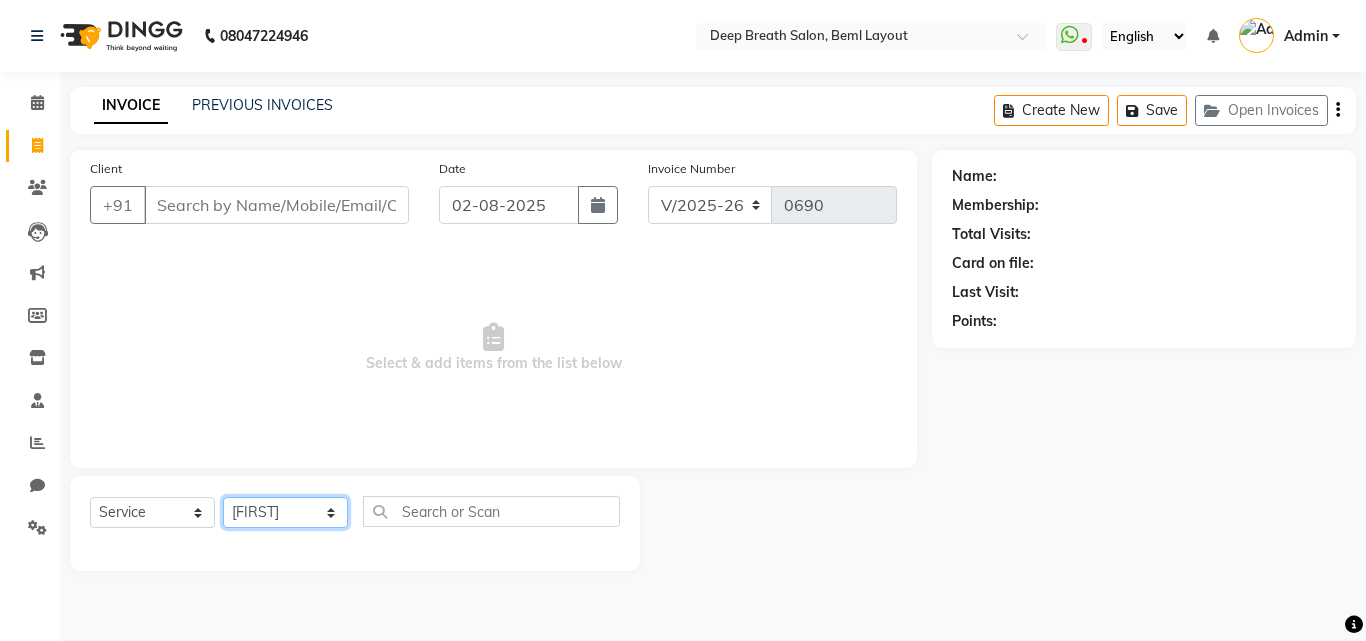 click on "Select Stylist Ali [FIRST] [FIRST] Kalpana [FIRST] [LAST] [FIRST] [PERSON] Mam [FIRST] [LAST] [FIRST] [FIRST]    [FIRST] [FIRST]" 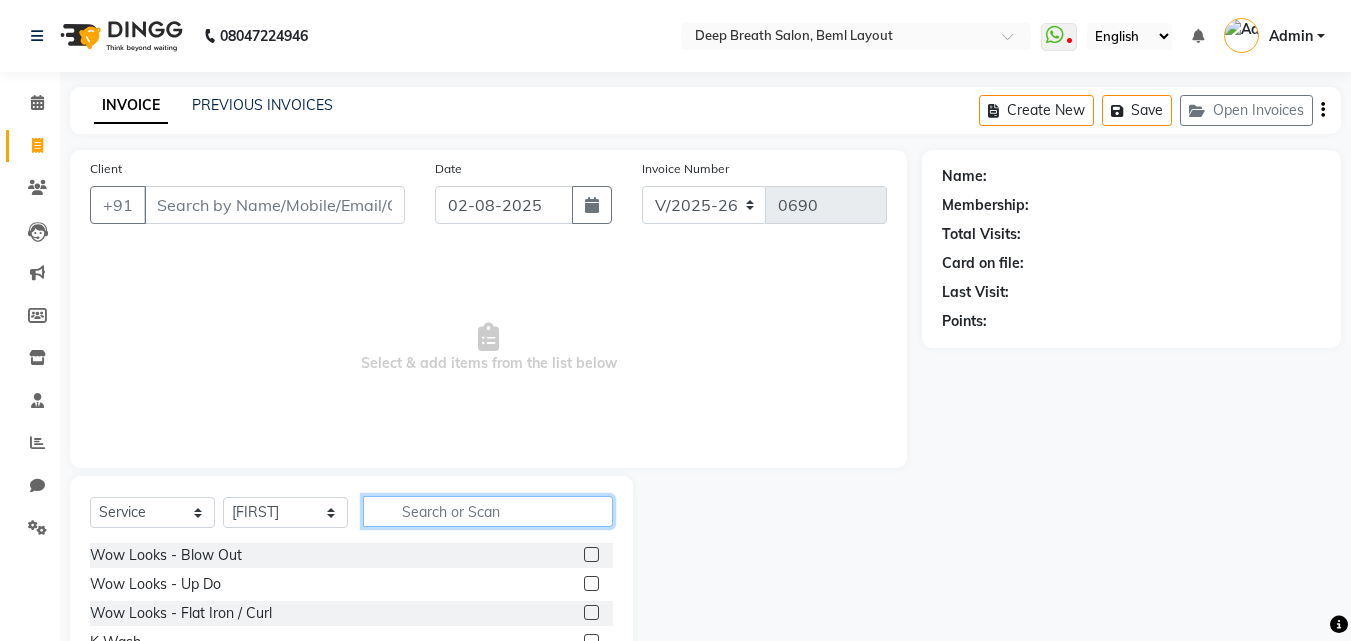 click 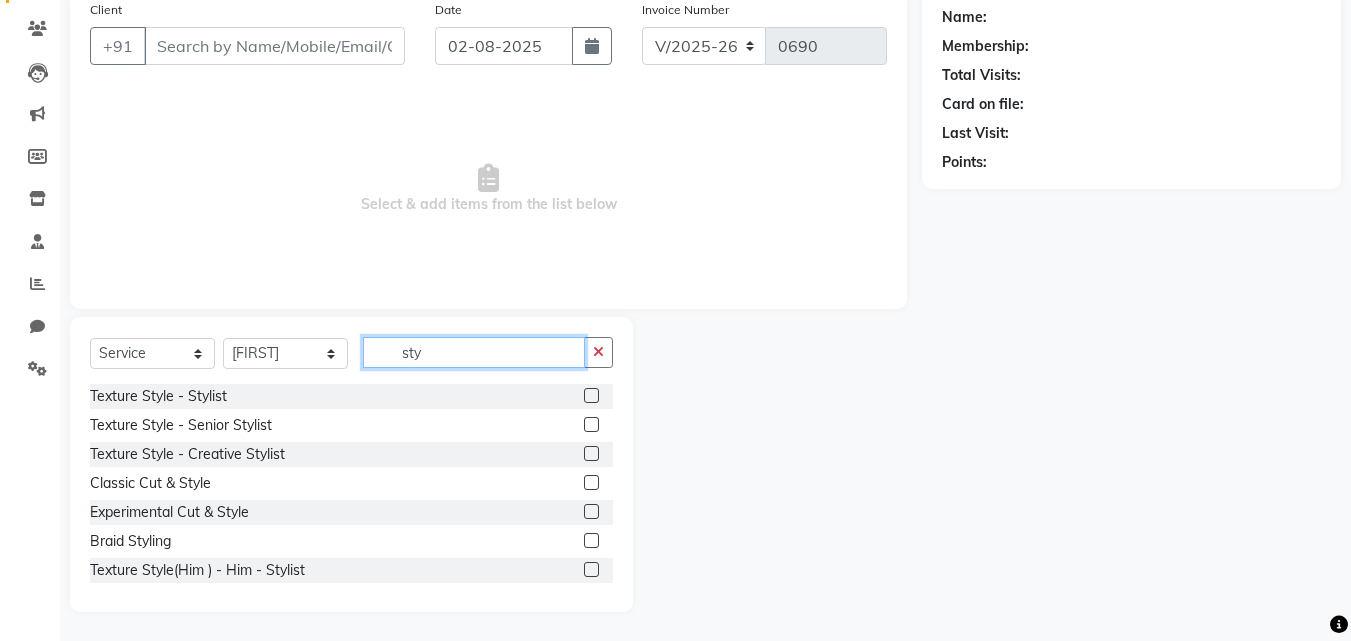 scroll, scrollTop: 160, scrollLeft: 0, axis: vertical 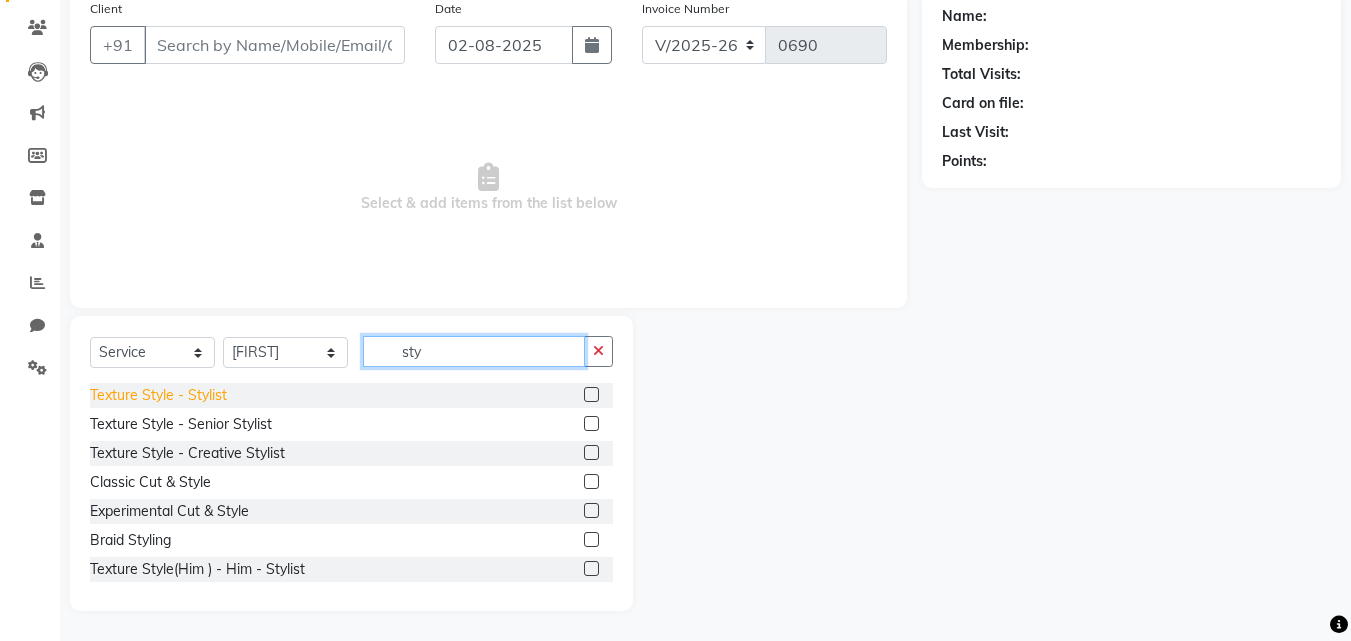 type on "sty" 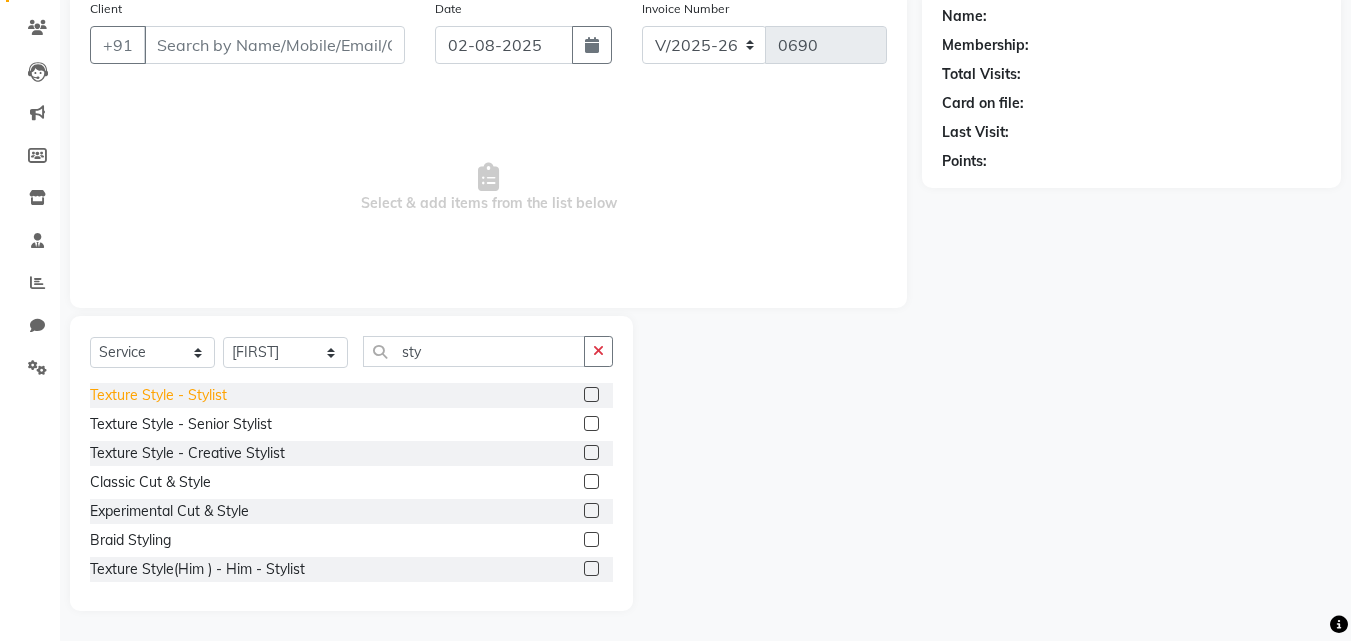 click on "Texture Style - Stylist" 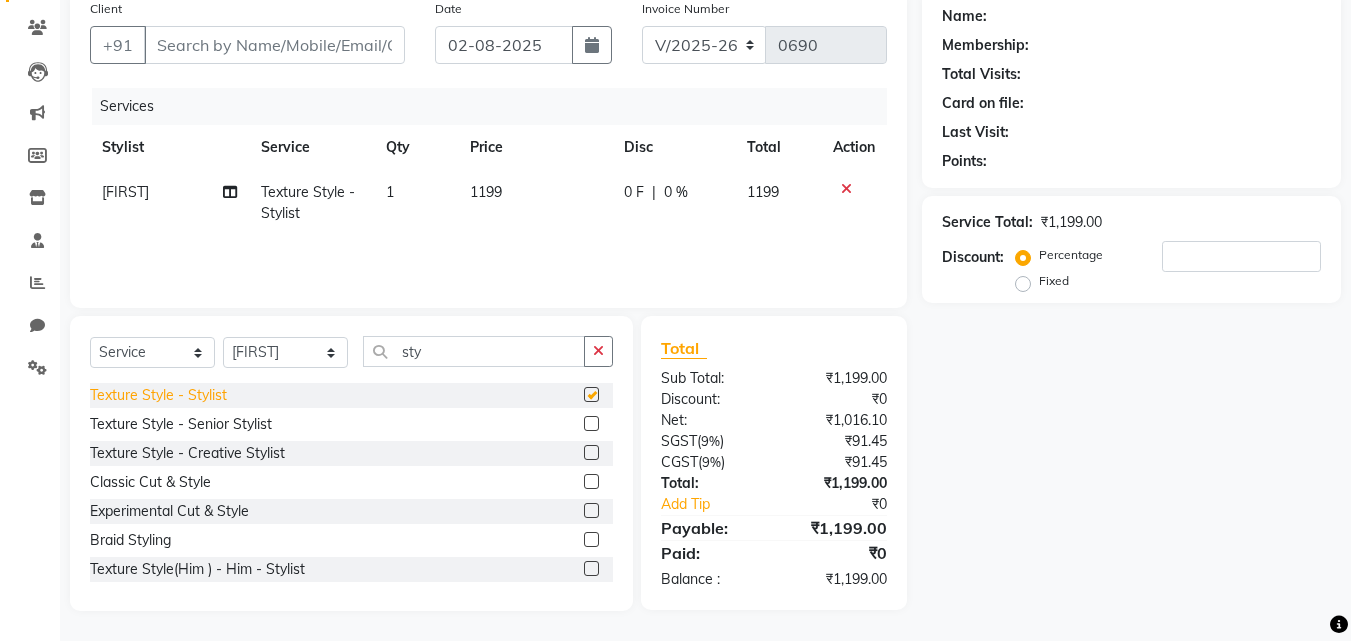 checkbox on "false" 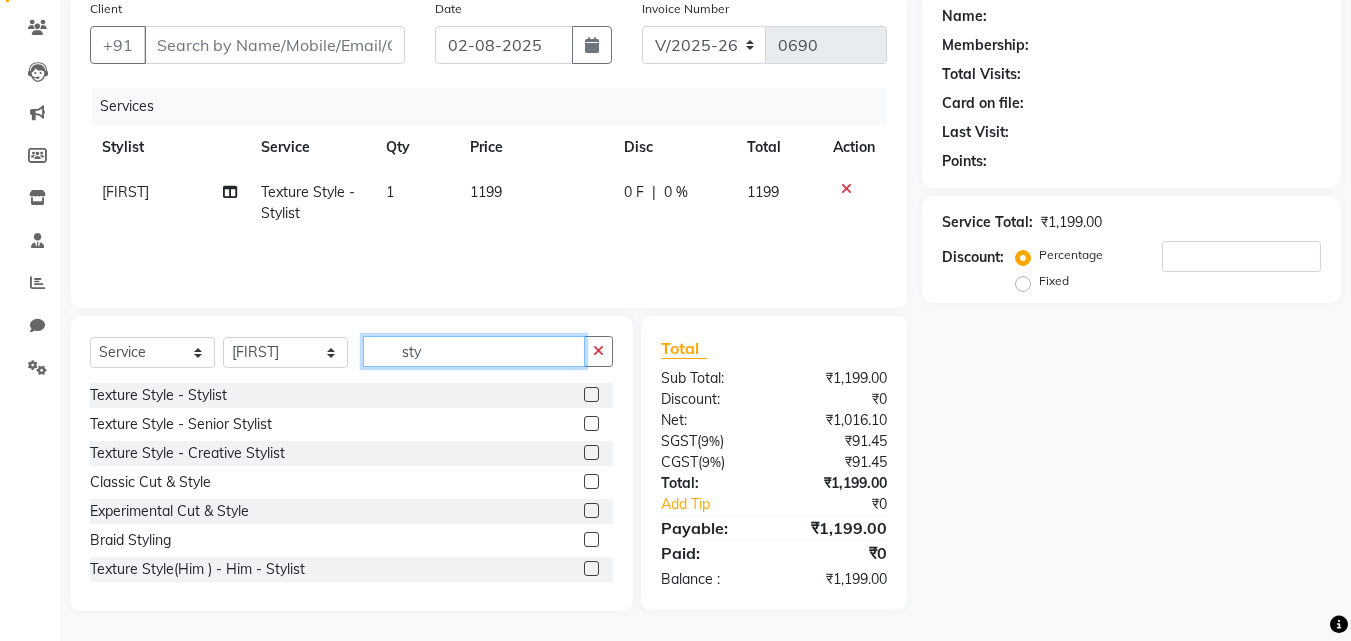 drag, startPoint x: 384, startPoint y: 364, endPoint x: 532, endPoint y: 326, distance: 152.80052 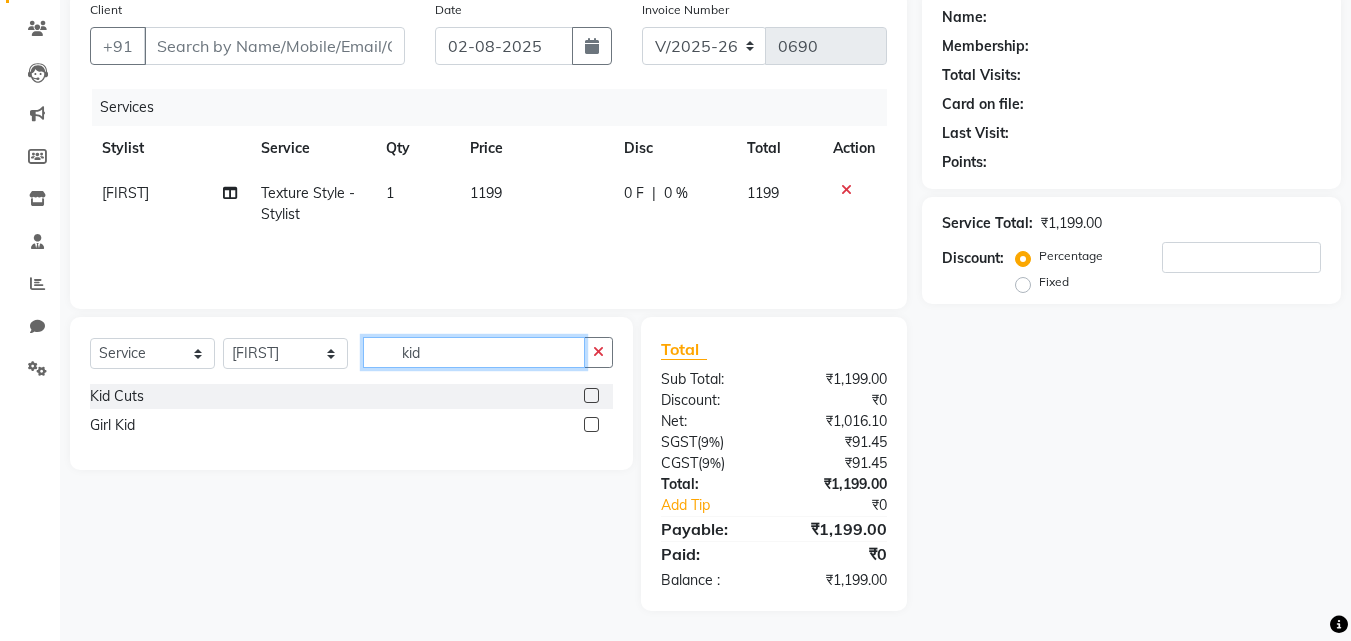 scroll, scrollTop: 159, scrollLeft: 0, axis: vertical 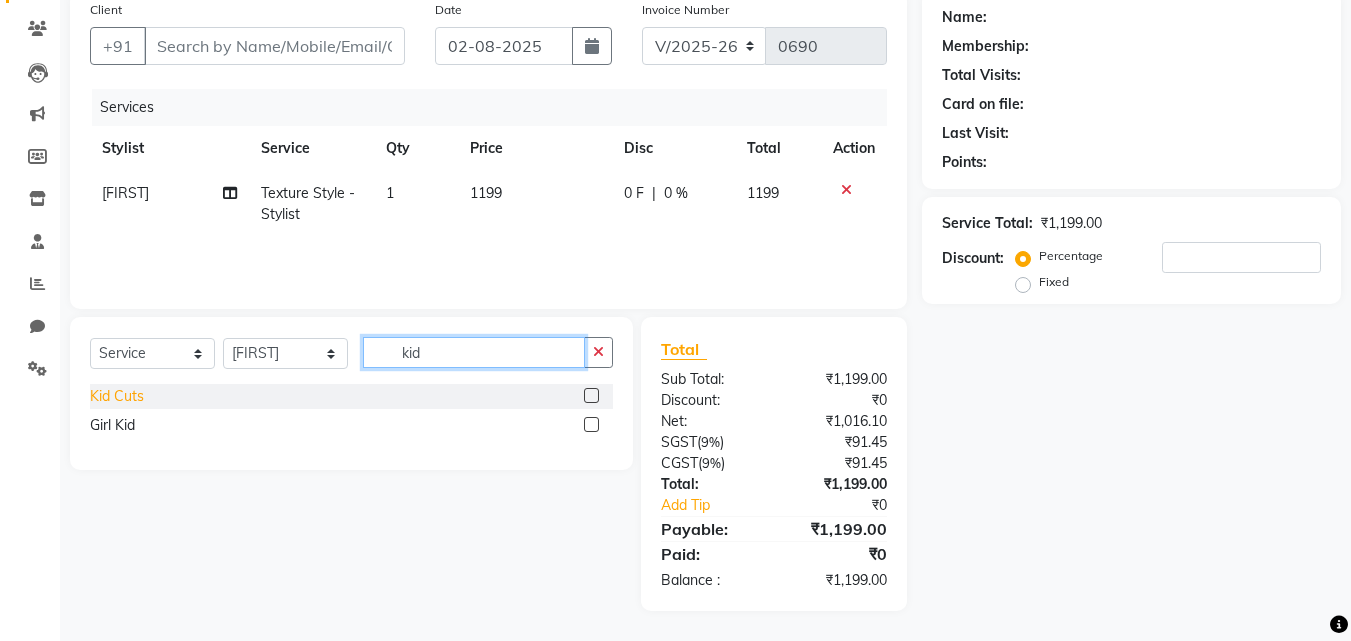 type on "kid" 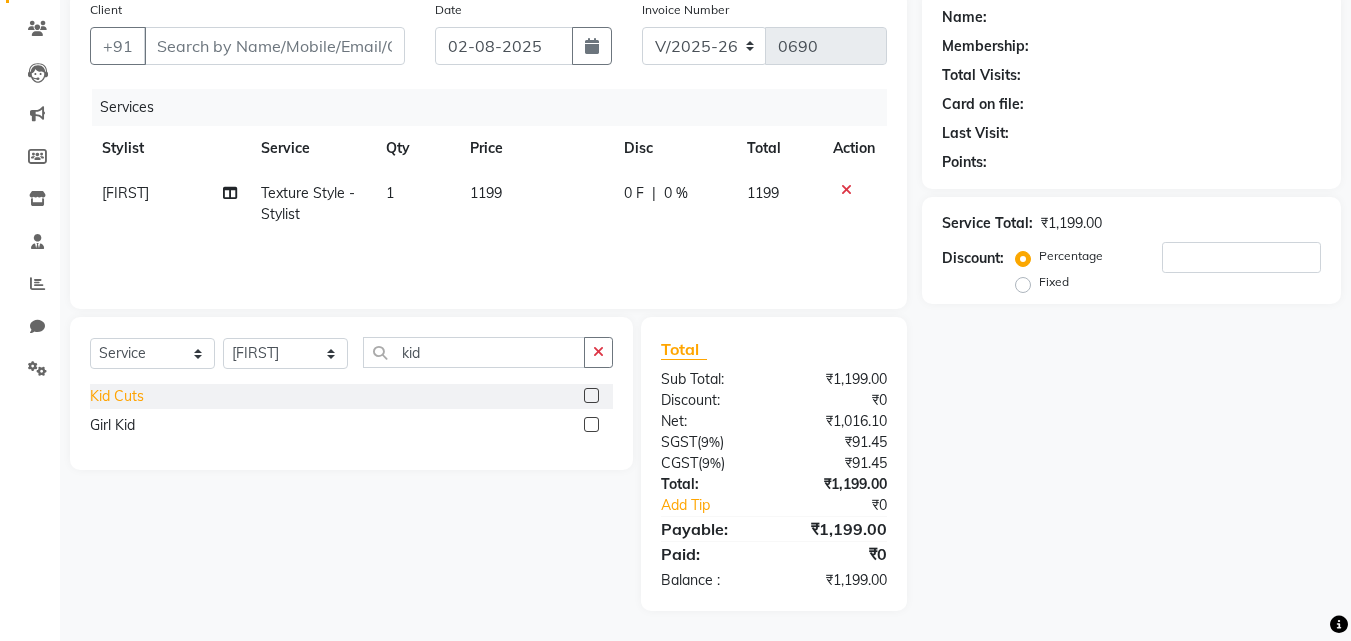 click on "Kid Cuts" 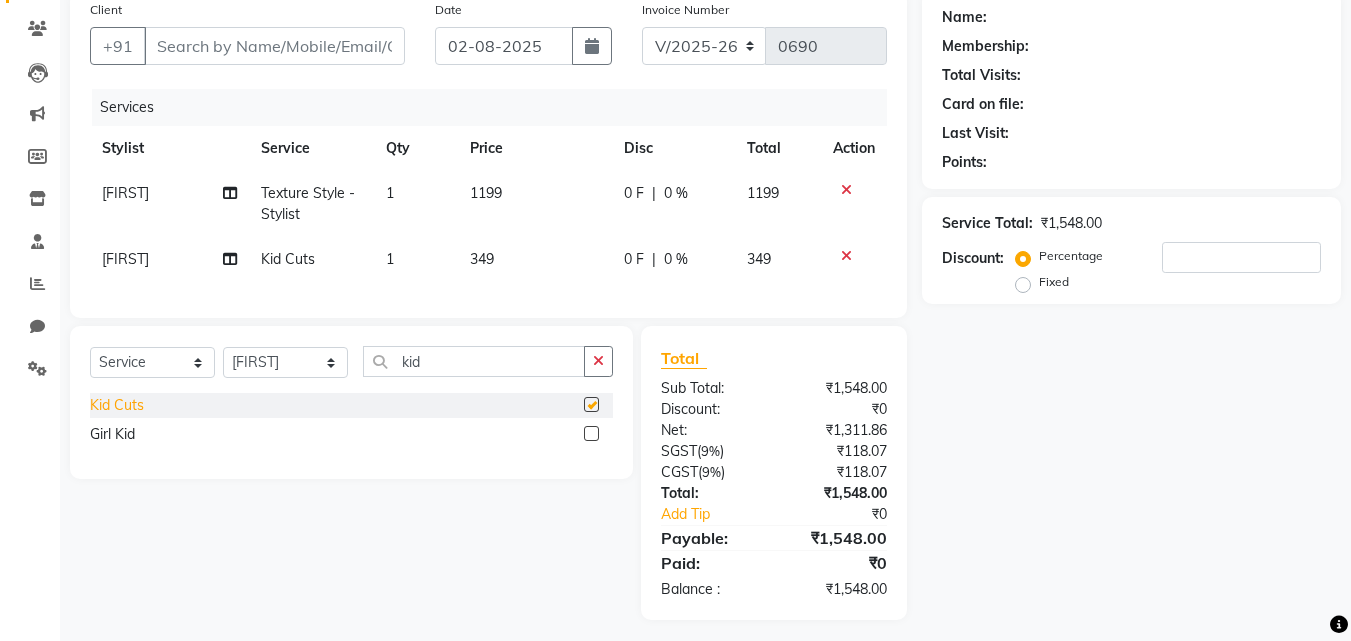 checkbox on "false" 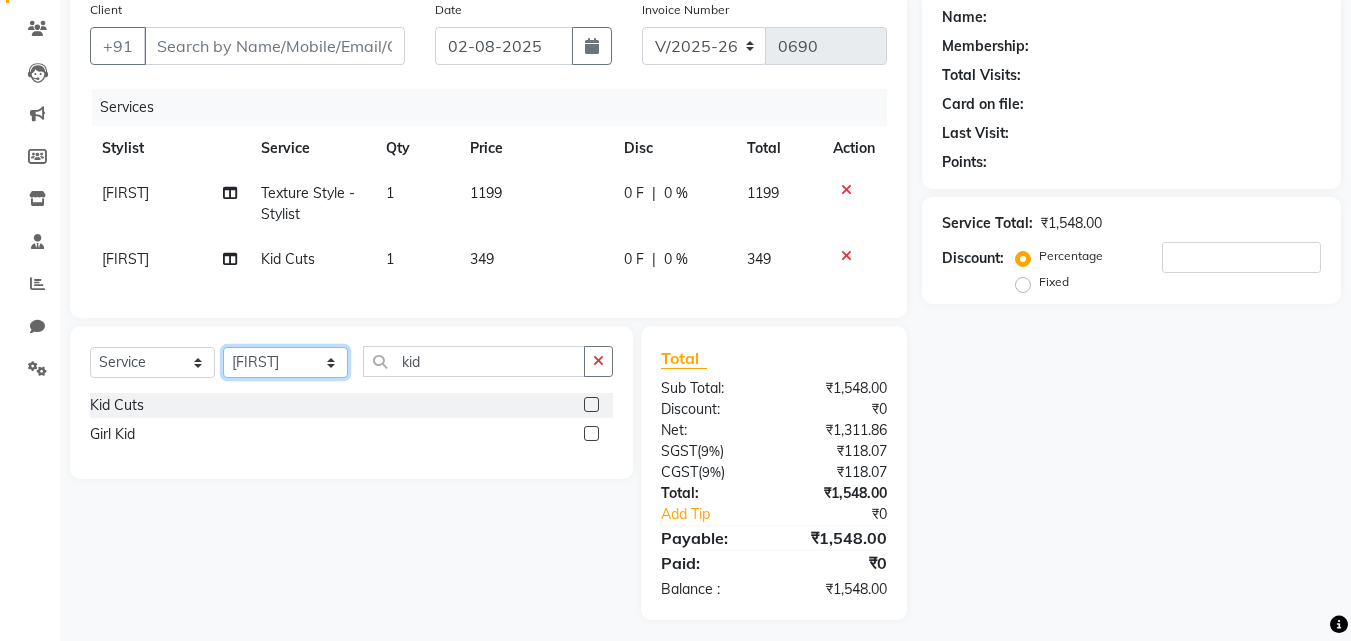 click on "Select Stylist Ali [FIRST] [FIRST] Kalpana [FIRST] [LAST] [FIRST] [PERSON] Mam [FIRST] [LAST] [FIRST] [FIRST]    [FIRST] [FIRST]" 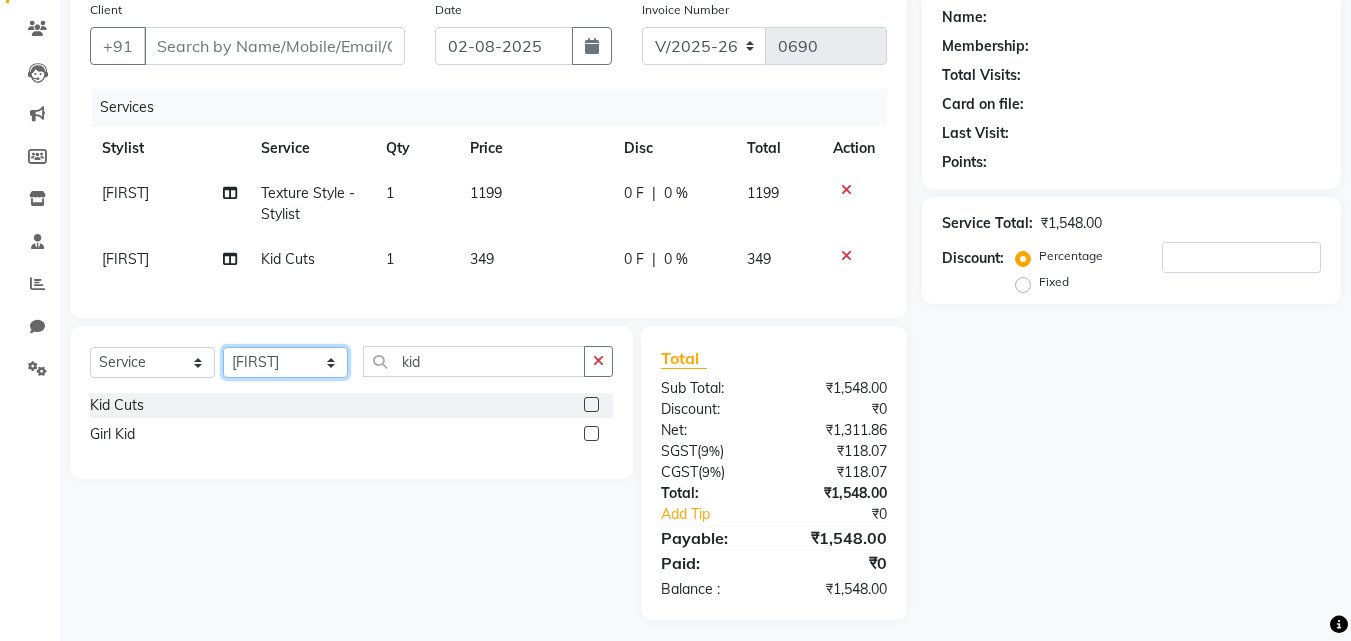 select on "22566" 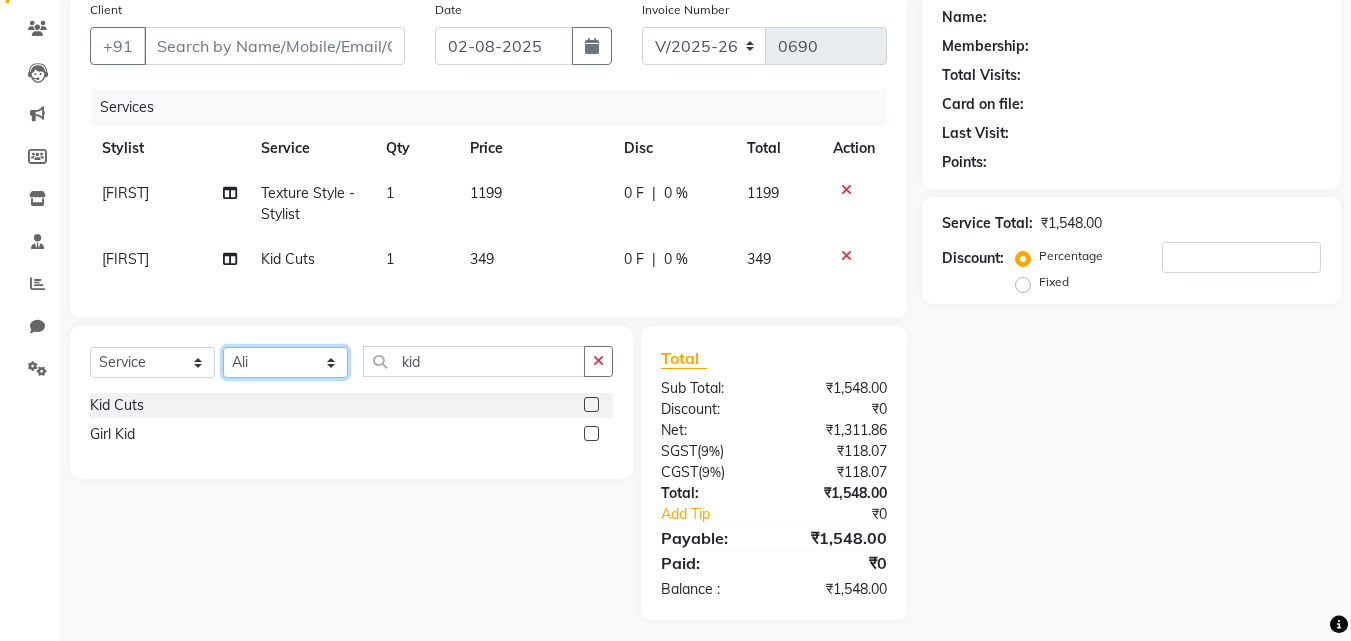 click on "Select Stylist Ali [FIRST] [FIRST] Kalpana [FIRST] [LAST] [FIRST] [PERSON] Mam [FIRST] [LAST] [FIRST] [FIRST]    [FIRST] [FIRST]" 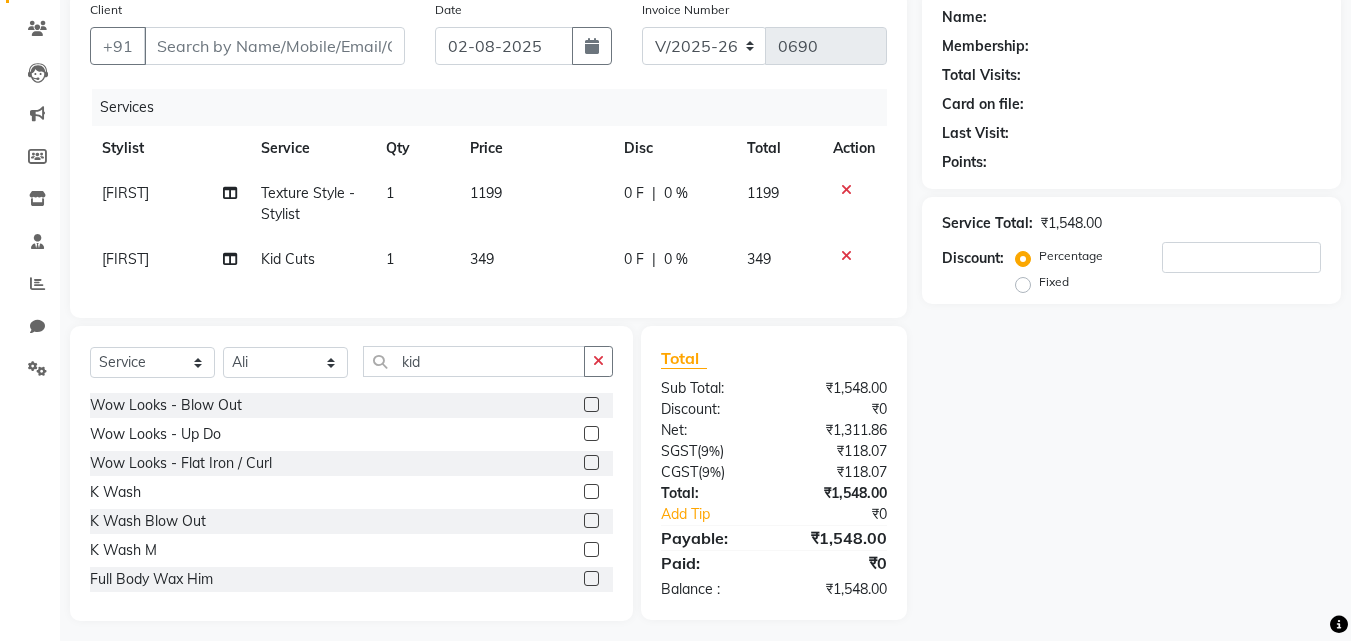 click on "349" 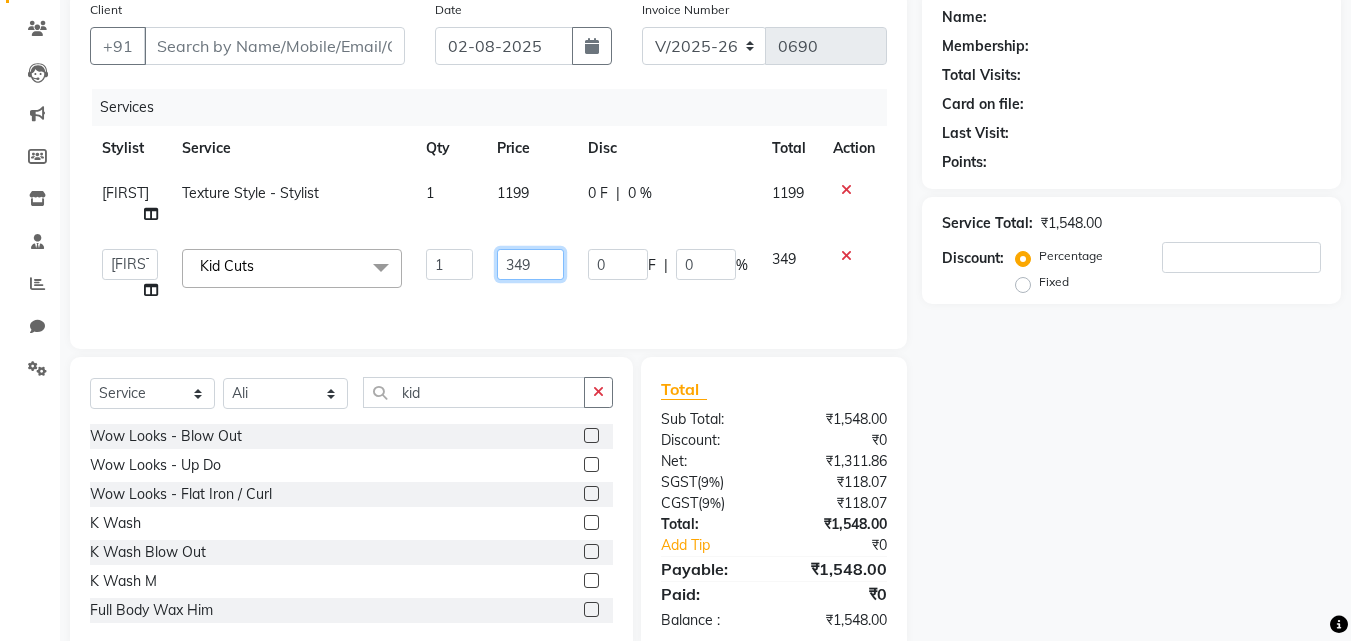 drag, startPoint x: 553, startPoint y: 256, endPoint x: 499, endPoint y: 273, distance: 56.61272 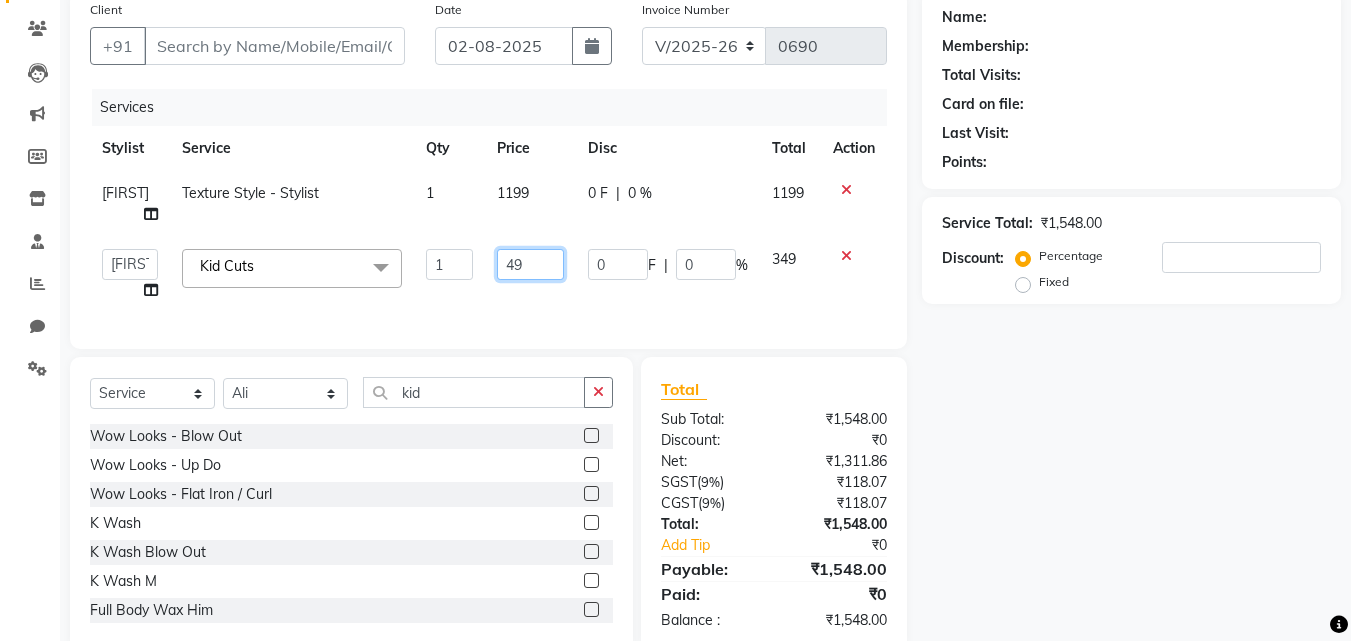 type on "499" 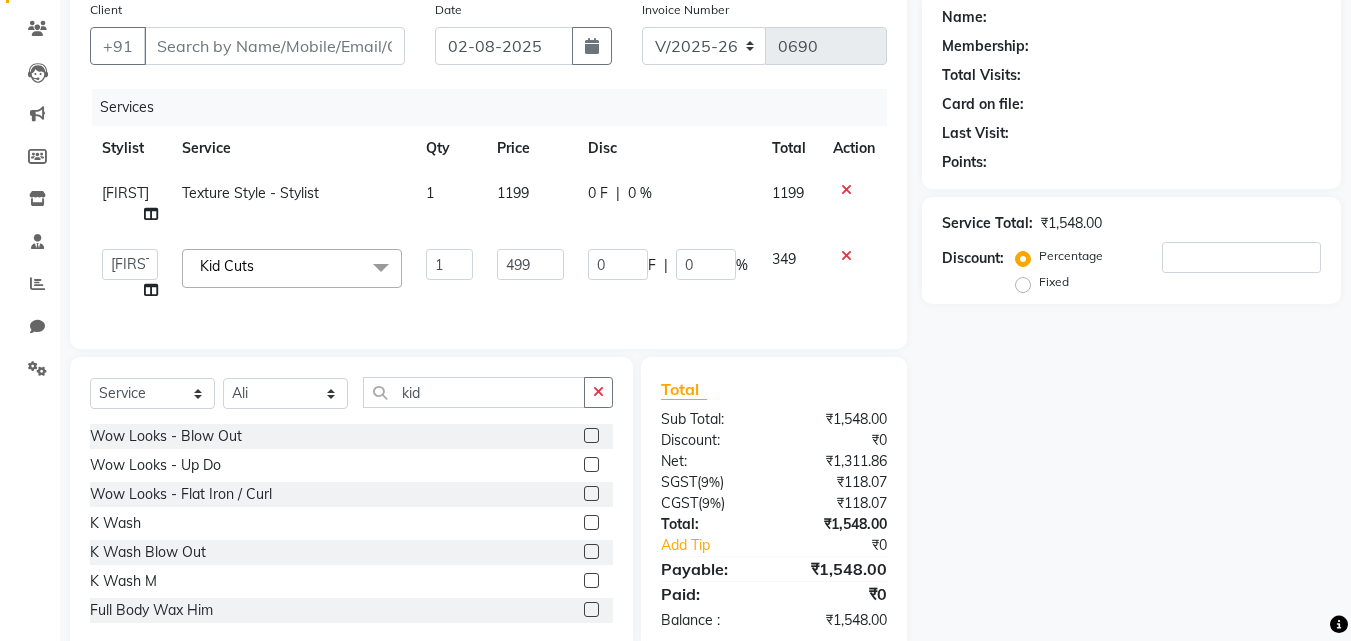 click on "Services Stylist Service Qty Price Disc Total Action [FIRST] Texture Style - Stylist 1 1199 0 F | 0 % 1199  Ali   [FIRST]   [FIRST]   Kalpana   [FIRST] [LAST]   [FIRST]   [PERSON] Mam   [FIRST] [LAST]   [FIRST]   [FIRST]    [FIRST]   [FIRST]   [FIRST] Kid Cuts Wow Looks - Blow Out Wow Looks - Up Do Wow Looks - Flat Iron / Curl K Wash K Wash Blow Out K Wash M Full Body Wax Him  Shoulder Massage Neck Waxing Texture Style - Stylist Texture Style - Senior Stylist Texture Style - Creative Stylist Kid Cuts Beard Shaving / Trimming Premium Shaving Classic Cut & Style Experimental Cut & Style Girl Kid Saree draping Make up Avl Pedi Meni Bombini Pedi Meni Face Massage Casmara Hair Wash Nanoplartia Hair Extension Fringes/Bangs Bikini Polishing Bkini Pack colour correct Deep conditioning K Care Services Fusio Scrub Braid Styling half leg roll on neck polish ear waxing nose waxing Chroma Absolu Ritual Experience (M) Curl Design Ritual Experience (M) Discipline Ritual Experience (M) Densifying Scalp Ritual (M)" 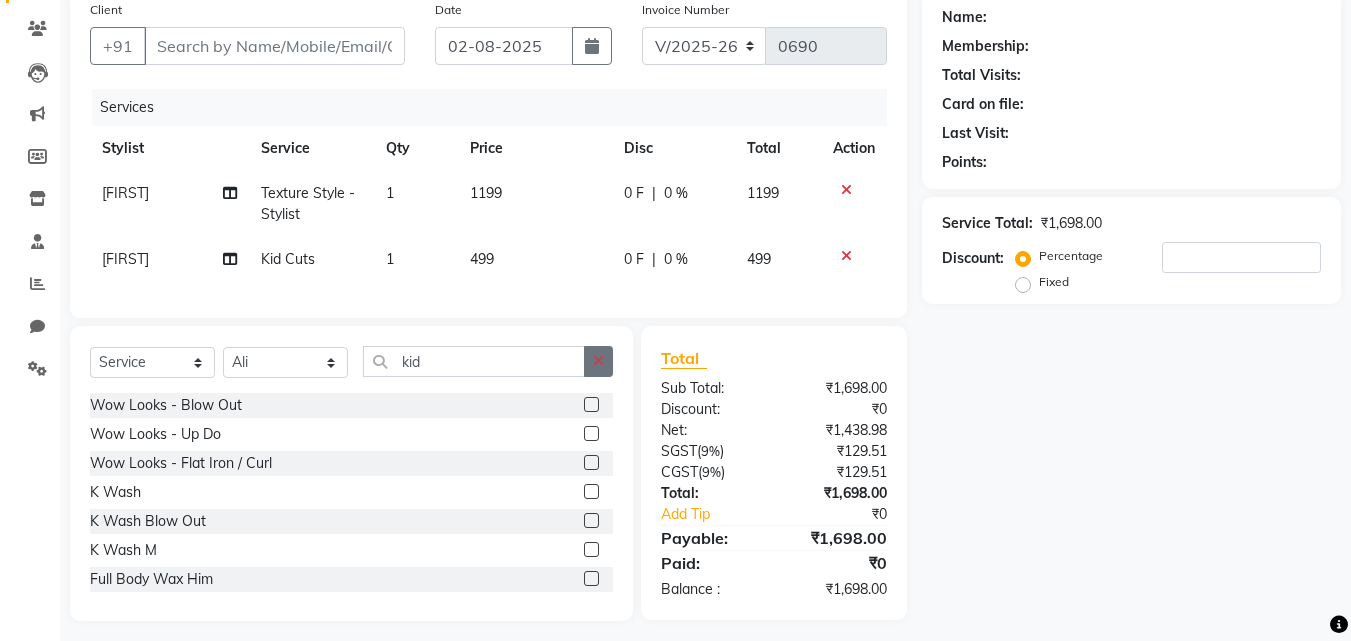 click 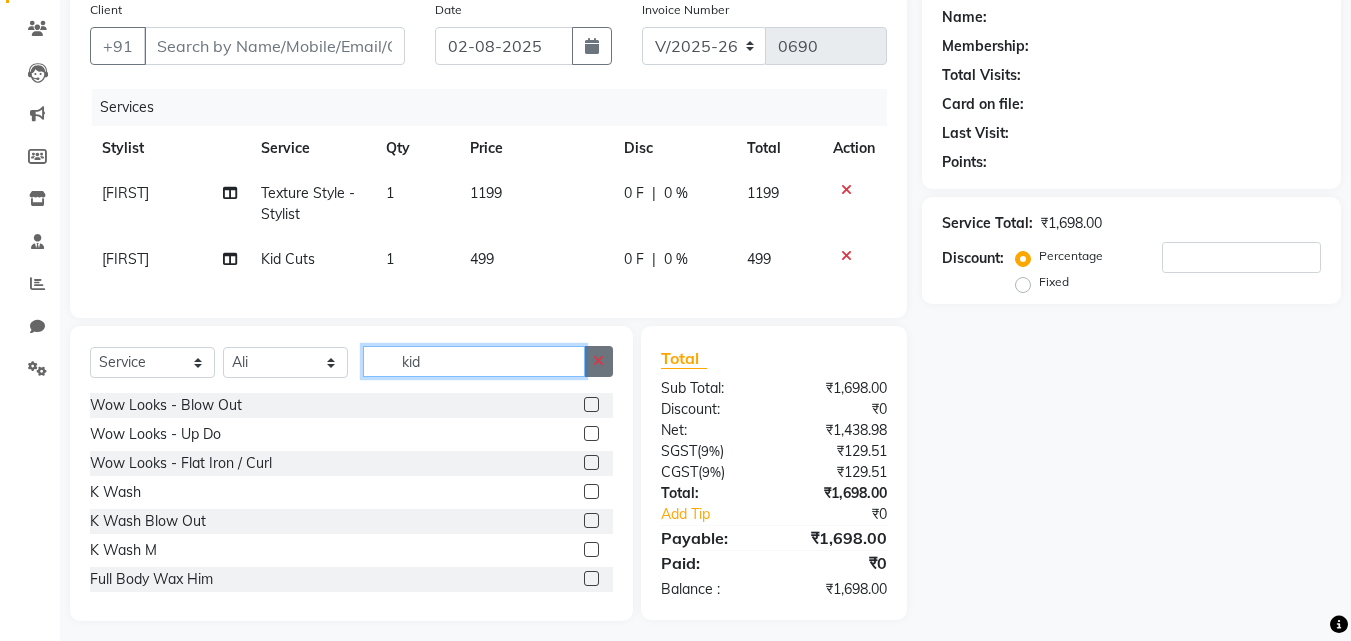 type 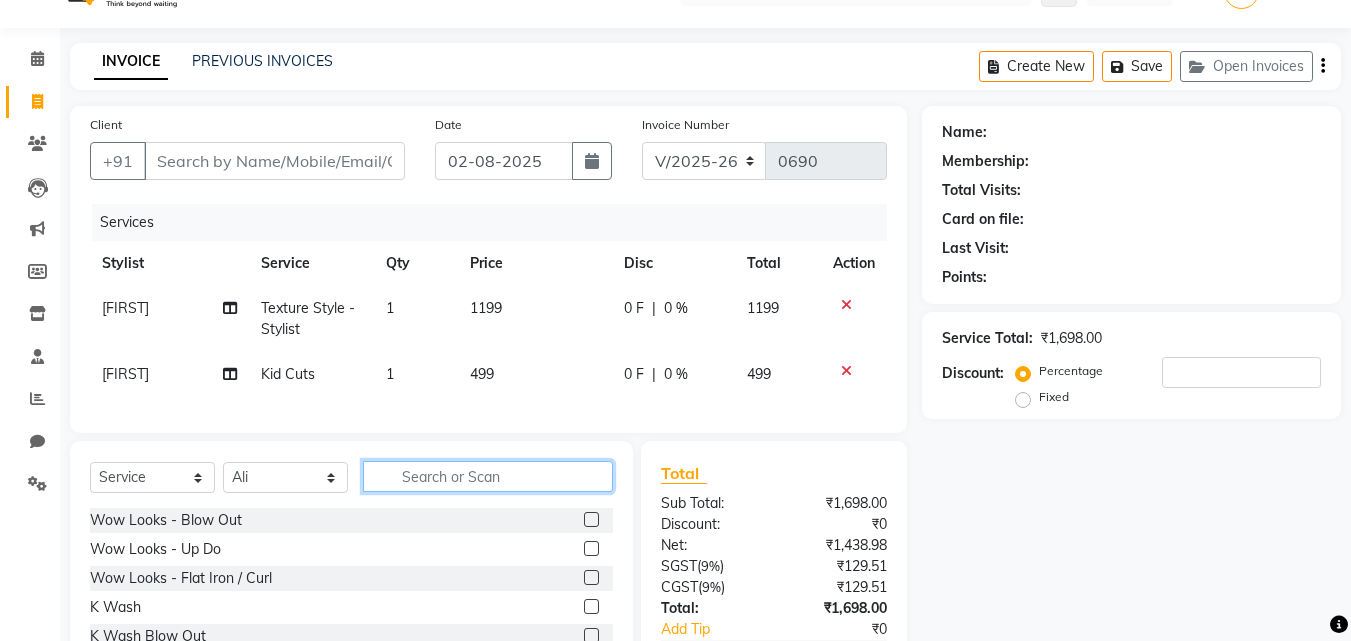 scroll, scrollTop: 0, scrollLeft: 0, axis: both 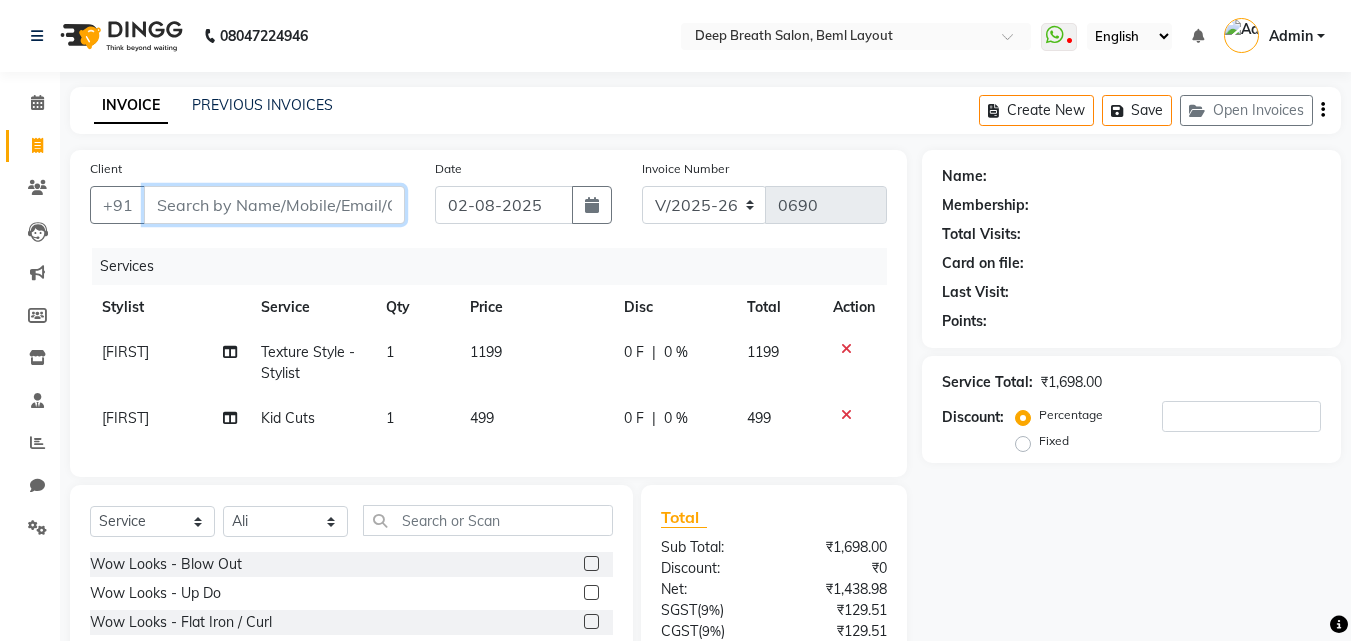 click on "Client" at bounding box center [274, 205] 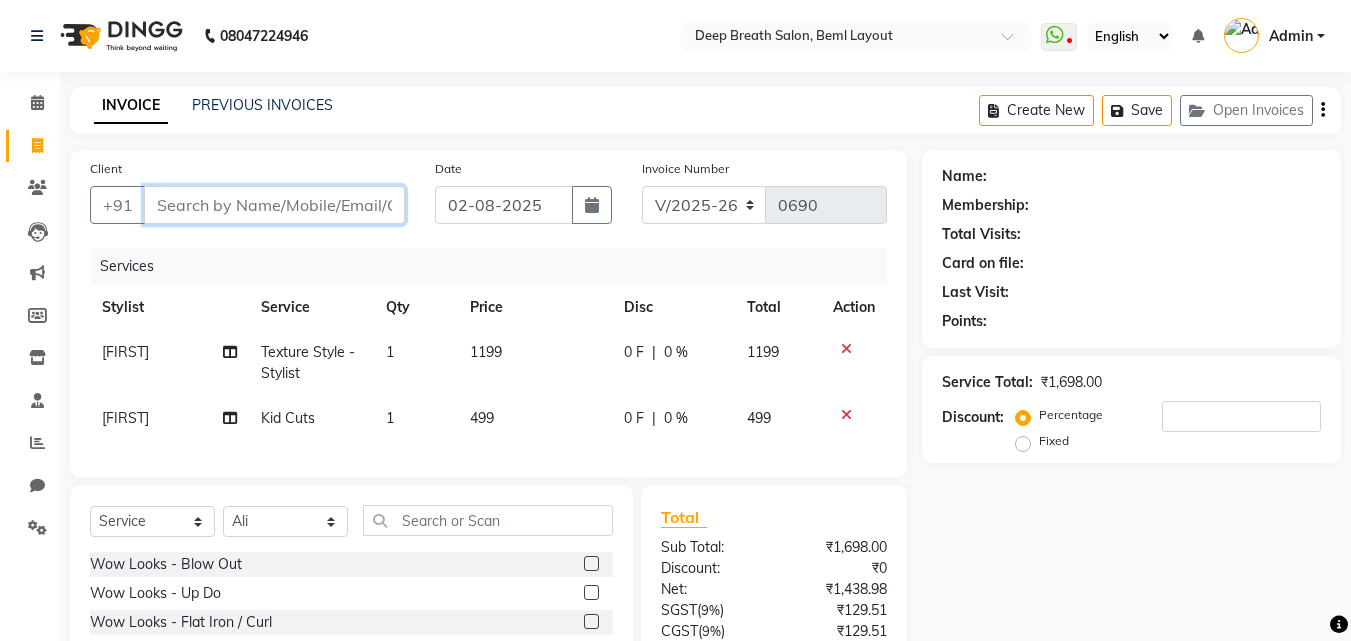 type on "9" 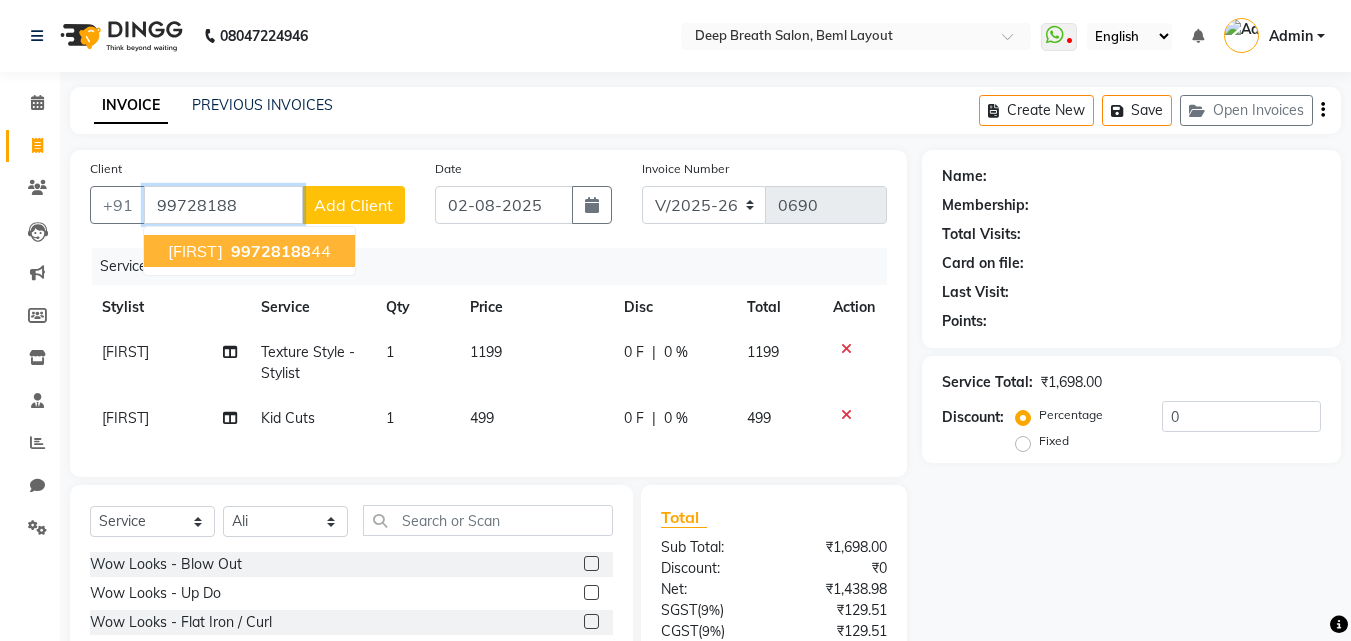 click on "99728188" at bounding box center [271, 251] 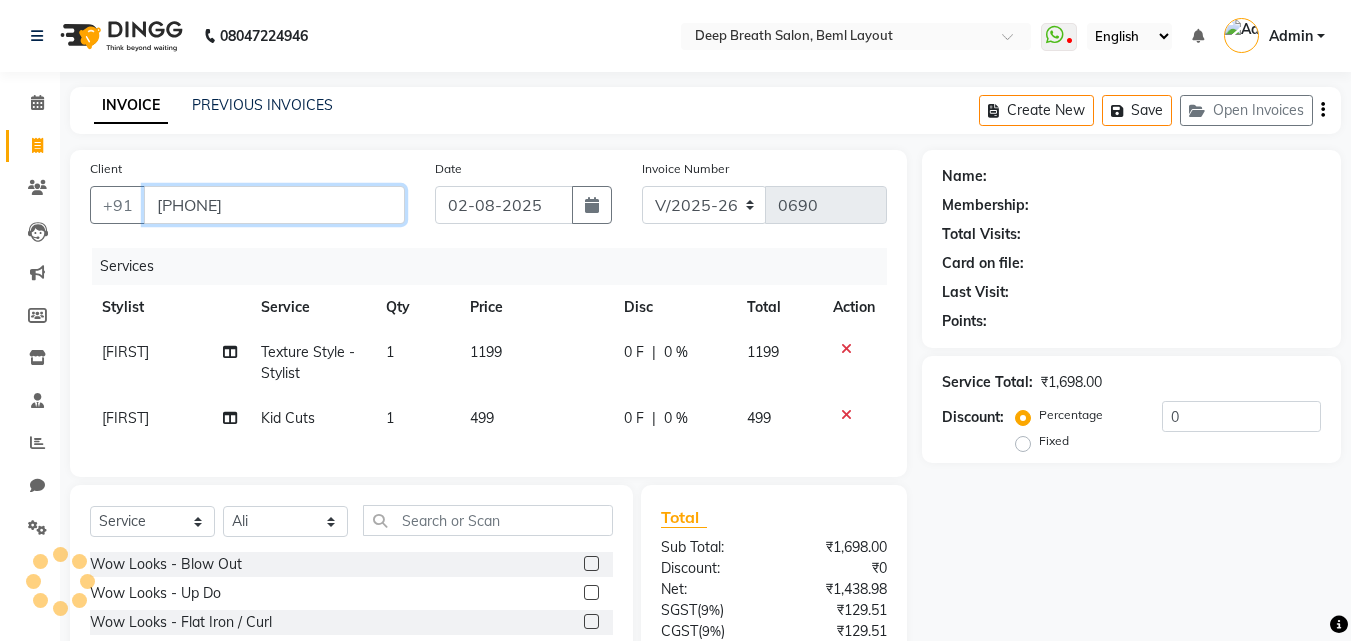 type on "[PHONE]" 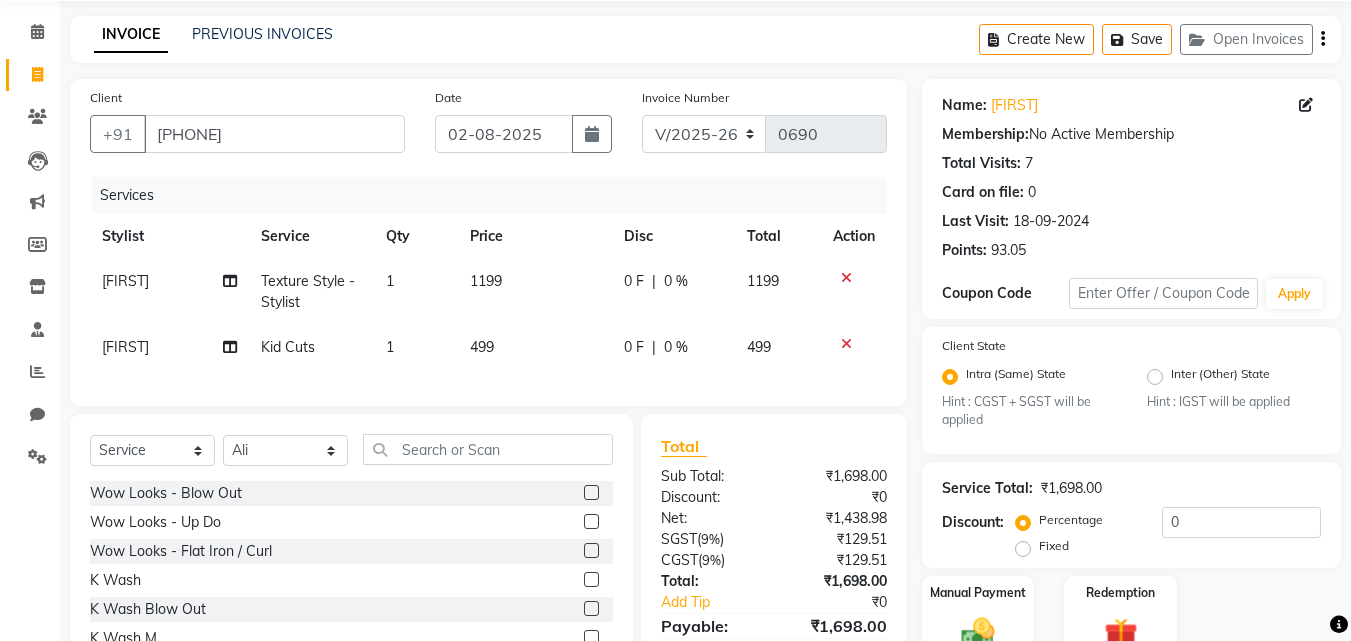 scroll, scrollTop: 184, scrollLeft: 0, axis: vertical 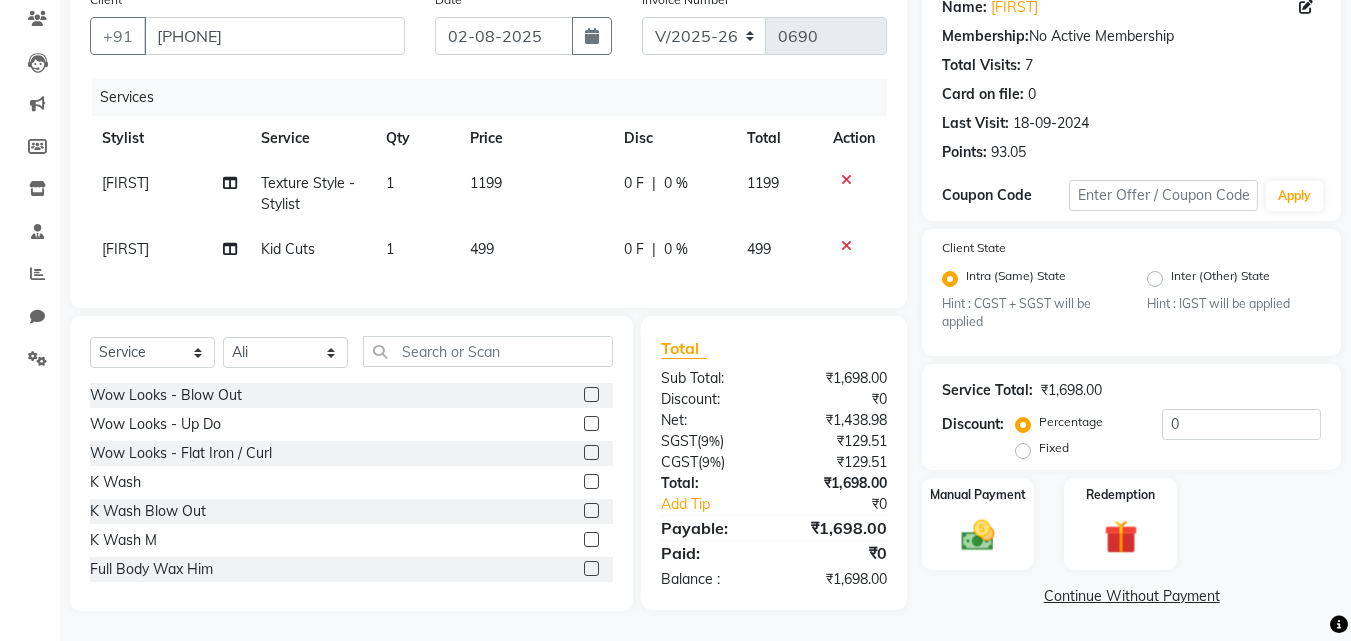click on "Manual Payment Redemption" 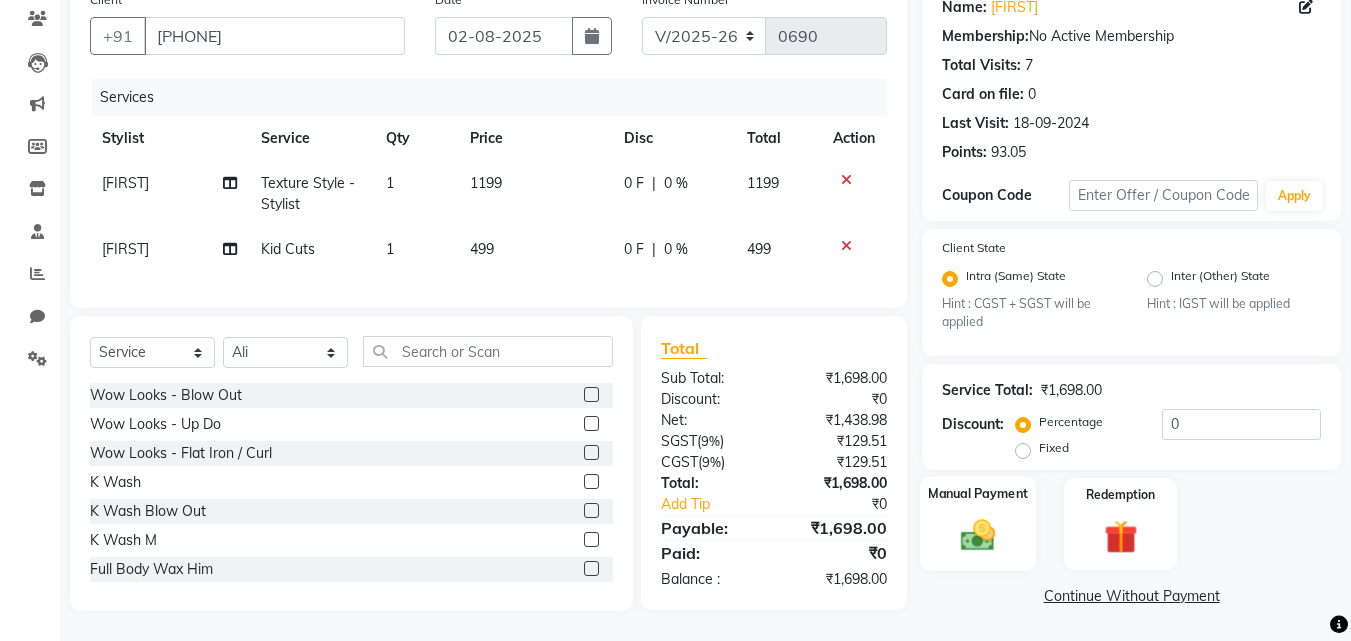 click on "Manual Payment" 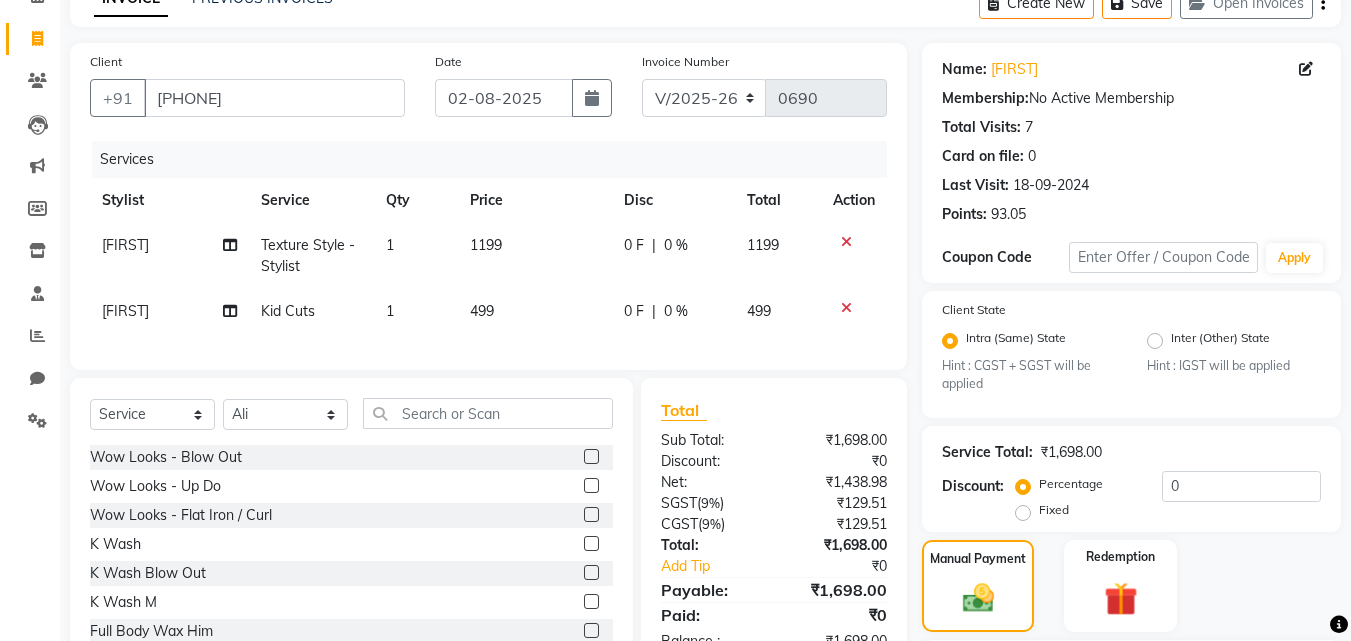 scroll, scrollTop: 300, scrollLeft: 0, axis: vertical 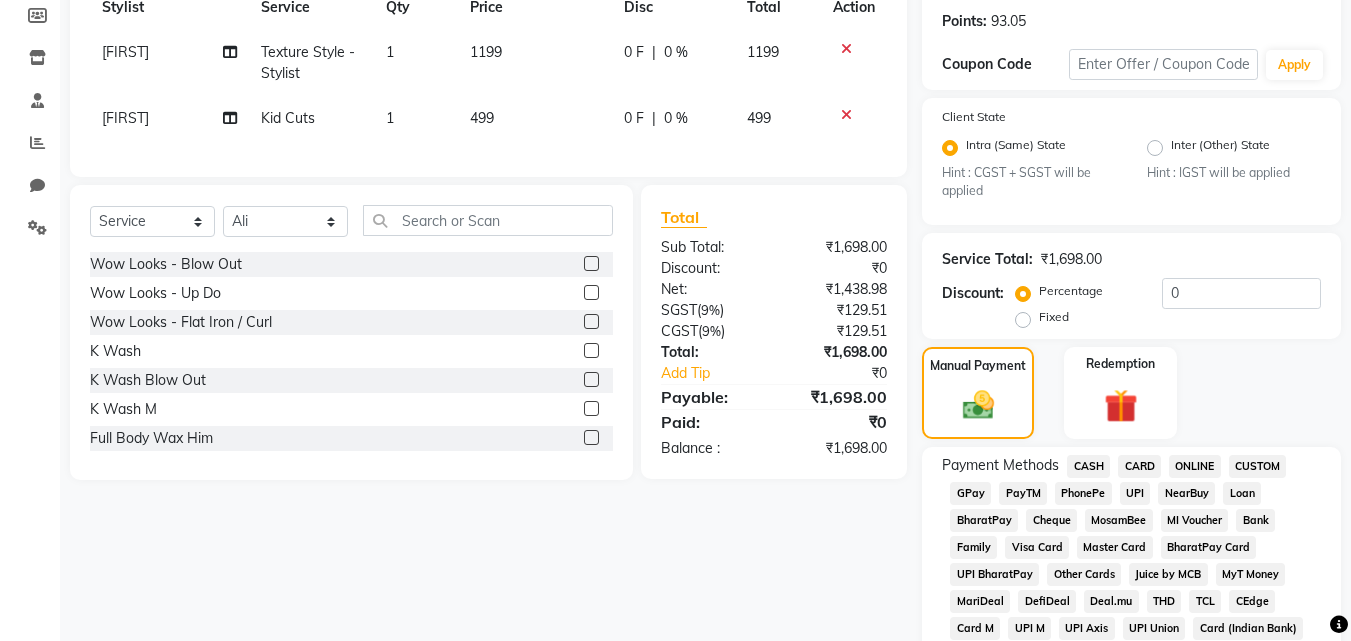 click on "CARD" 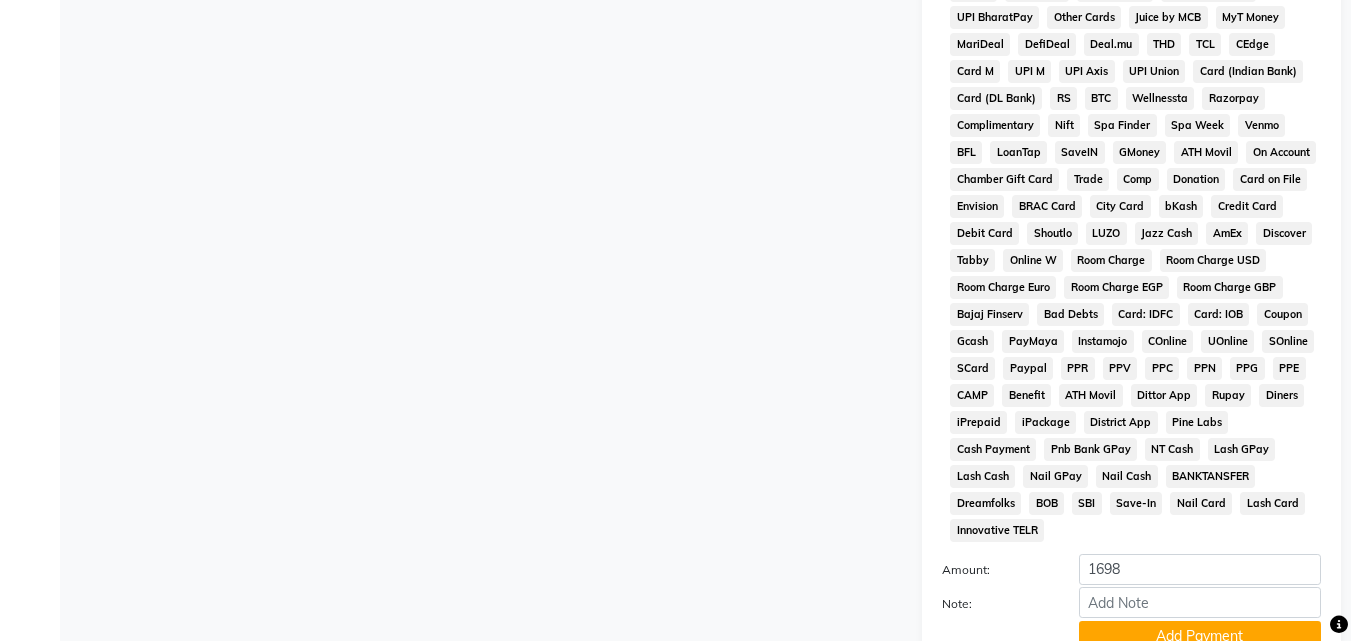 scroll, scrollTop: 996, scrollLeft: 0, axis: vertical 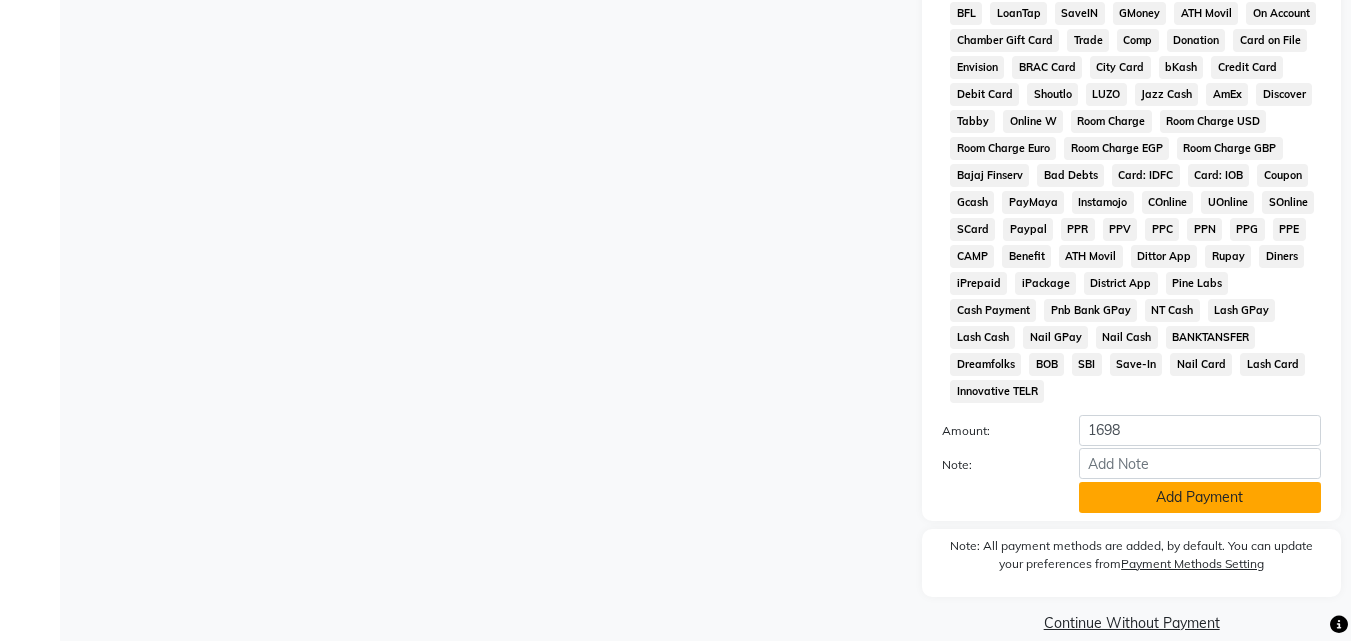 click on "Add Payment" 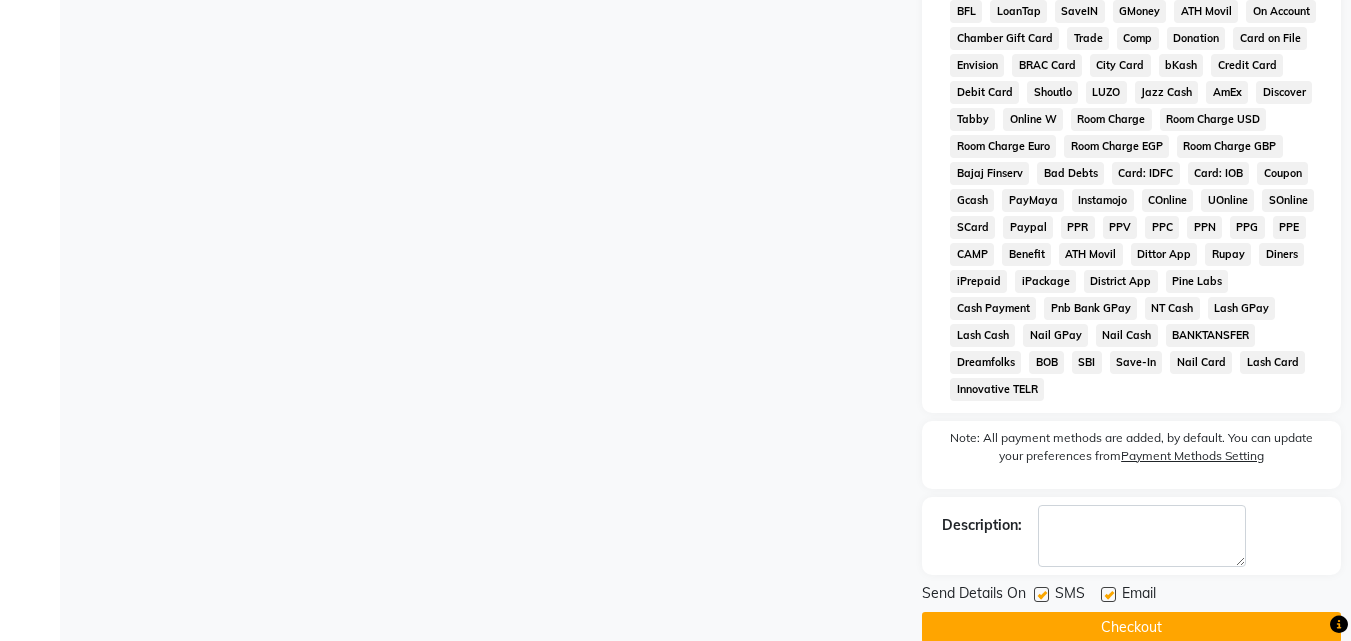 scroll, scrollTop: 1003, scrollLeft: 0, axis: vertical 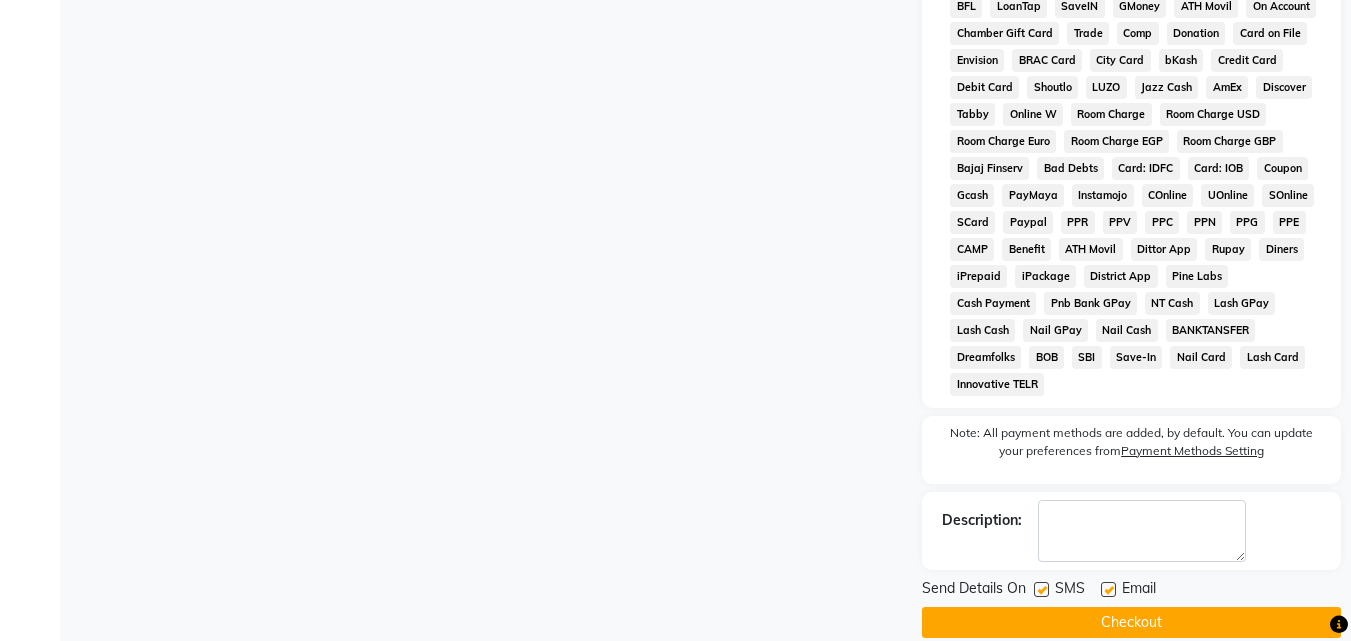 click on "Checkout" 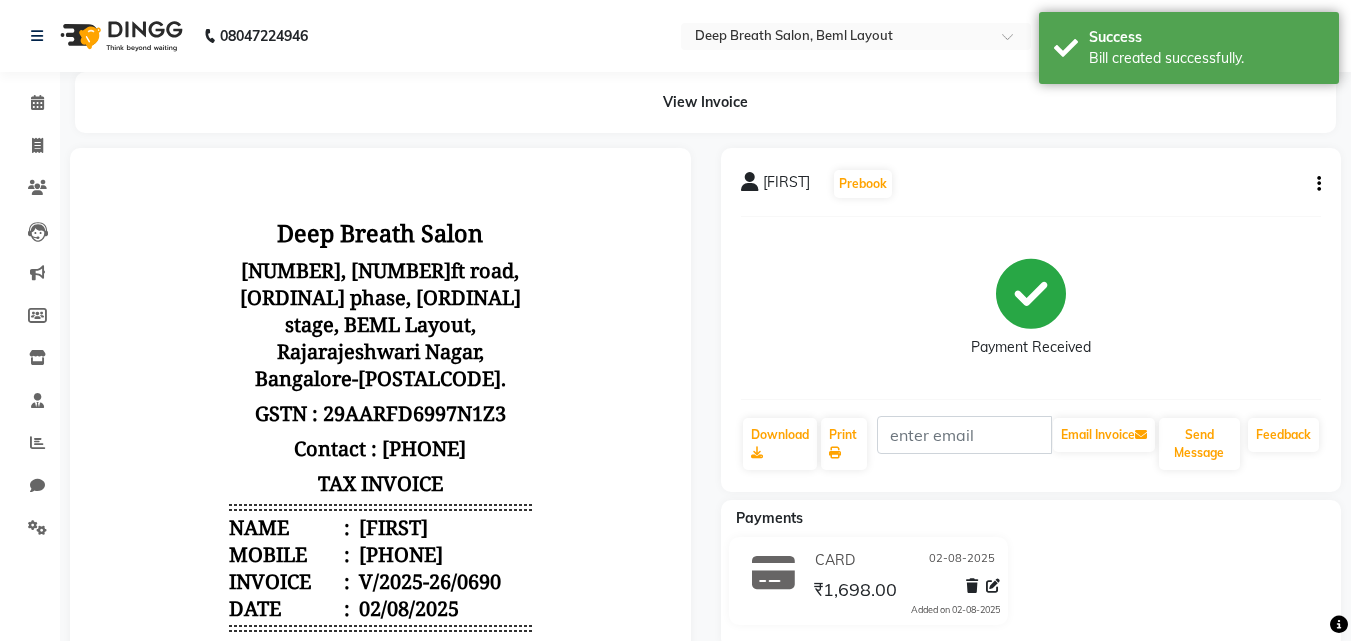 scroll, scrollTop: 0, scrollLeft: 0, axis: both 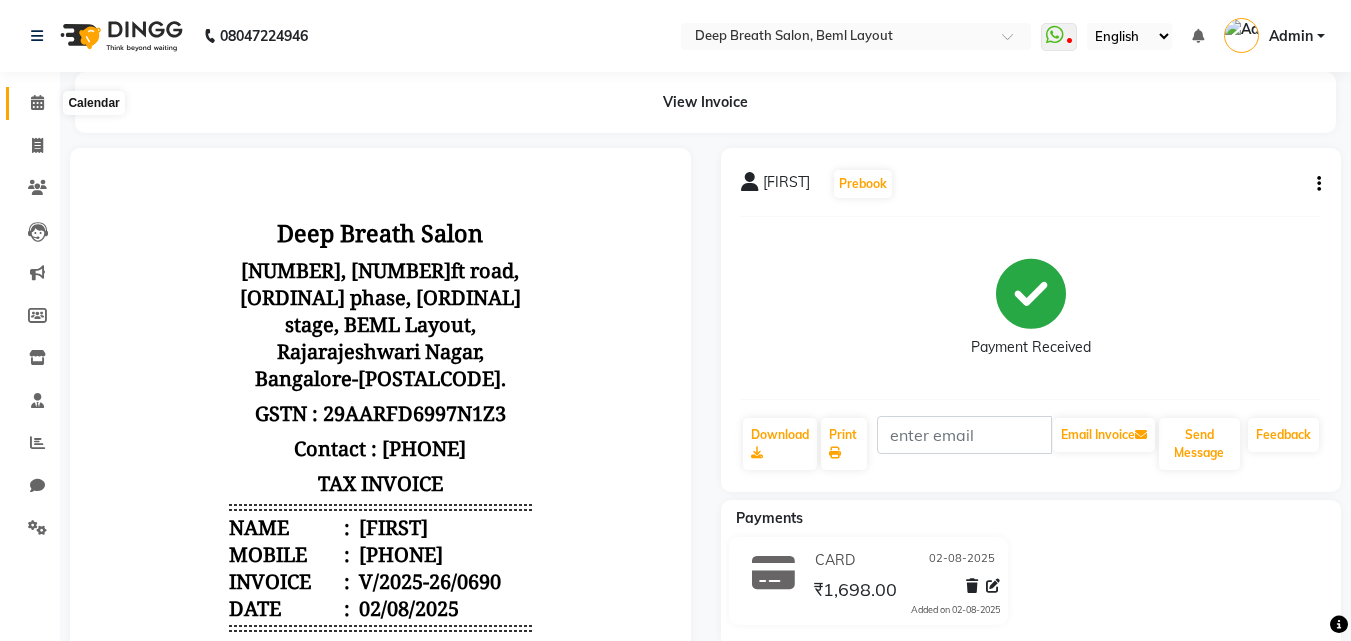 click 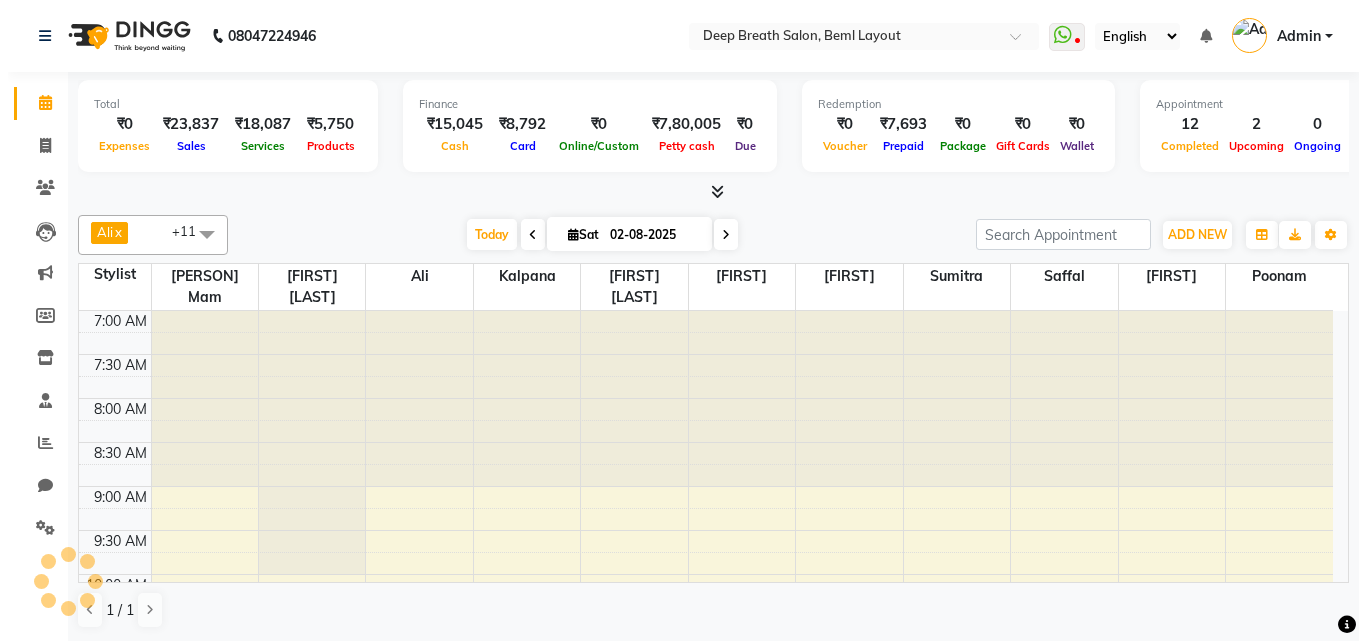 scroll, scrollTop: 0, scrollLeft: 0, axis: both 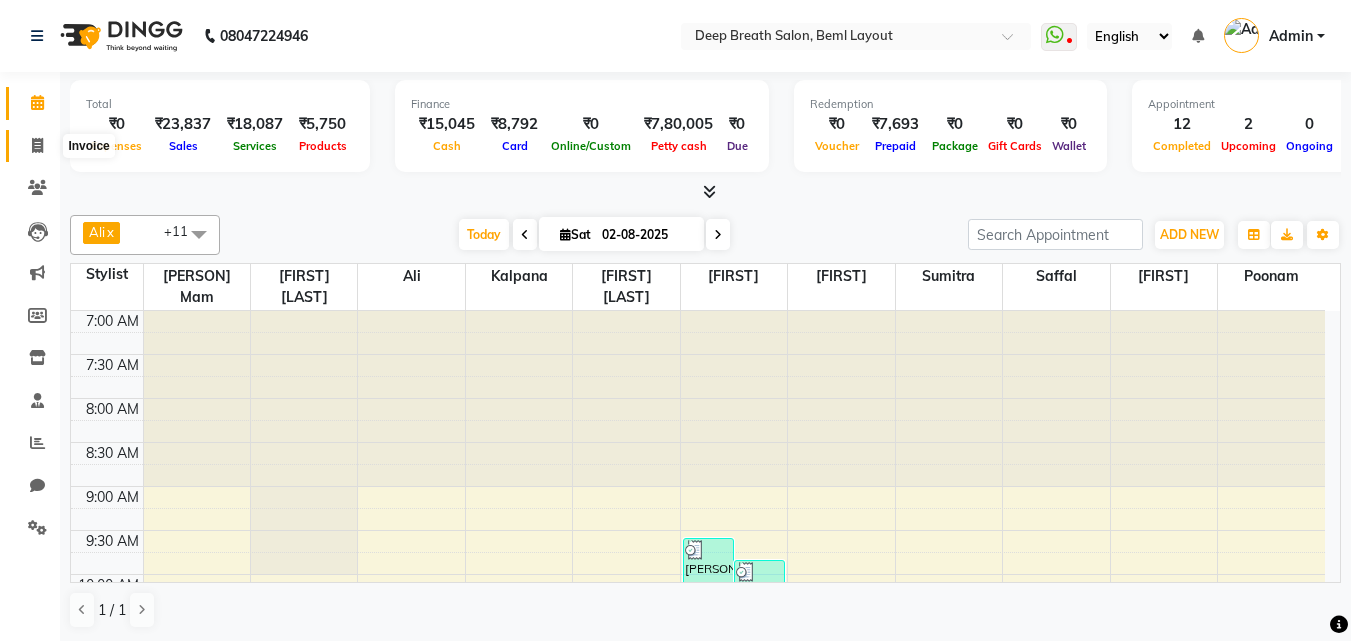 click 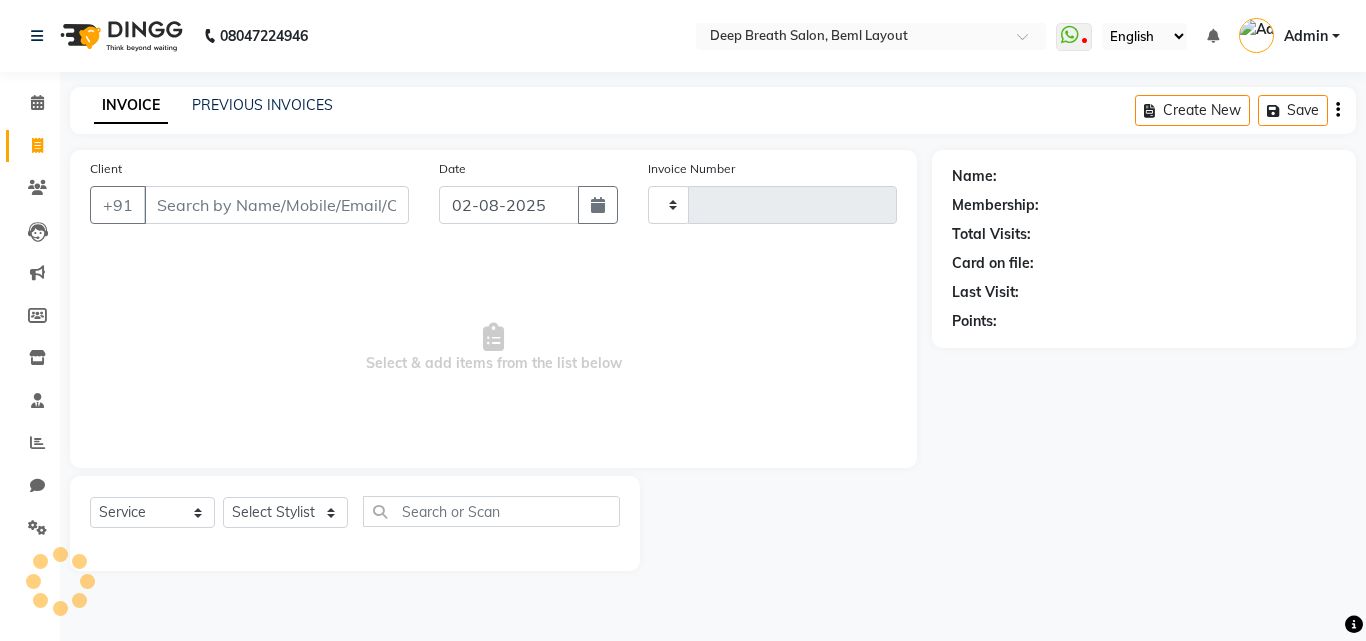 type on "0691" 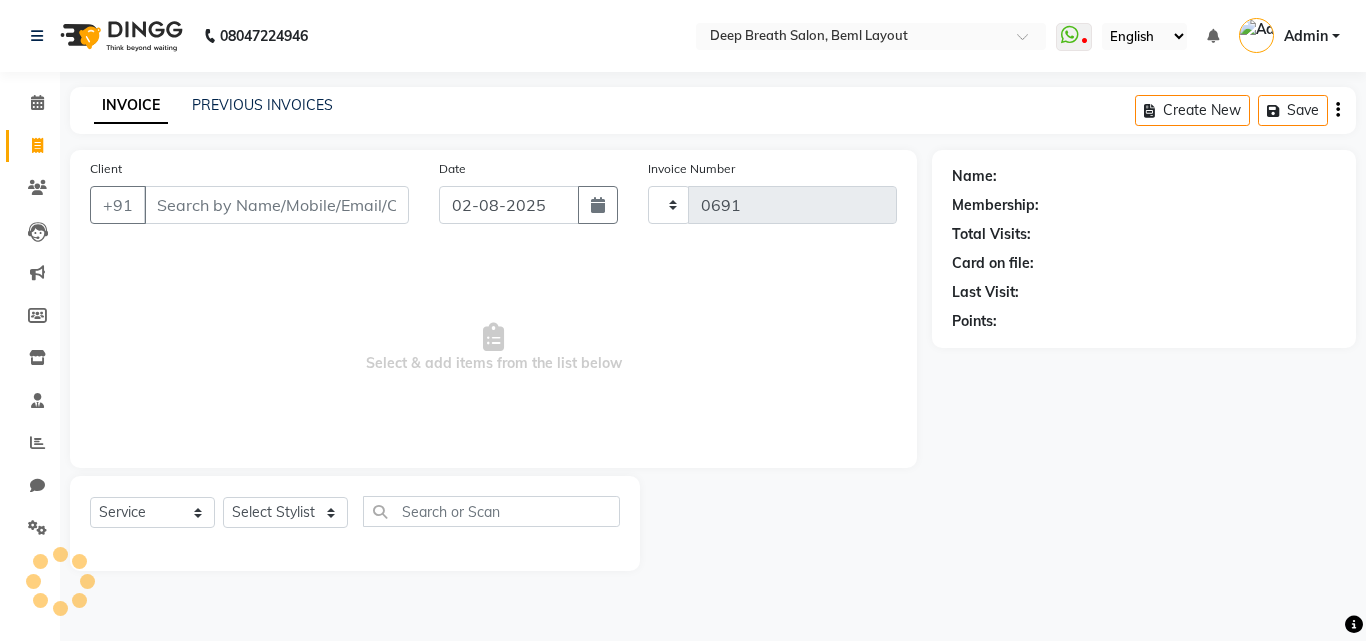select on "4101" 